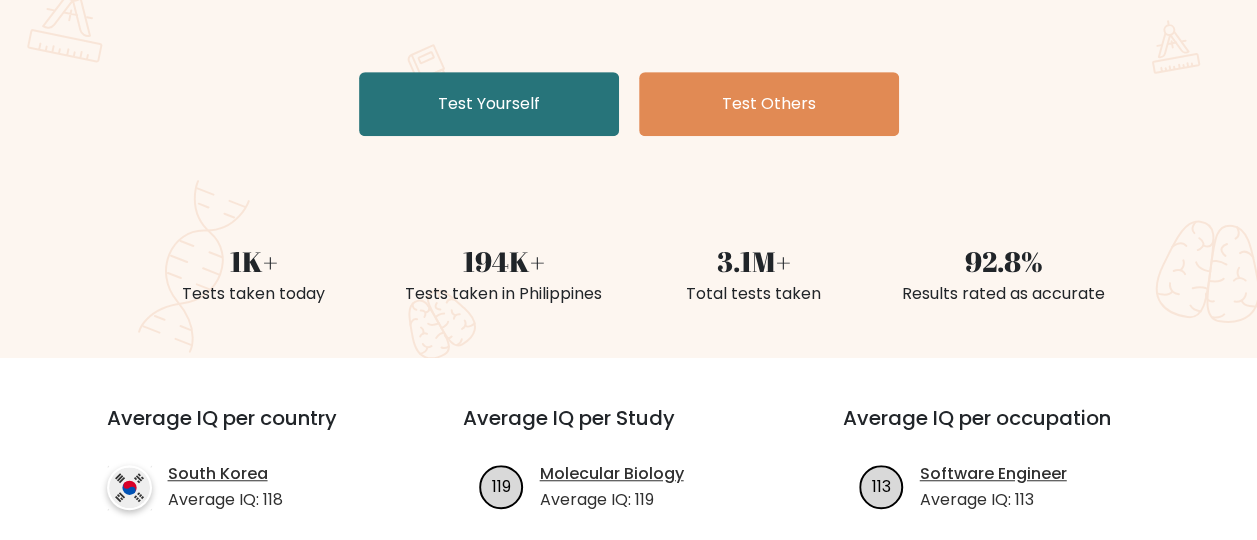 scroll, scrollTop: 300, scrollLeft: 0, axis: vertical 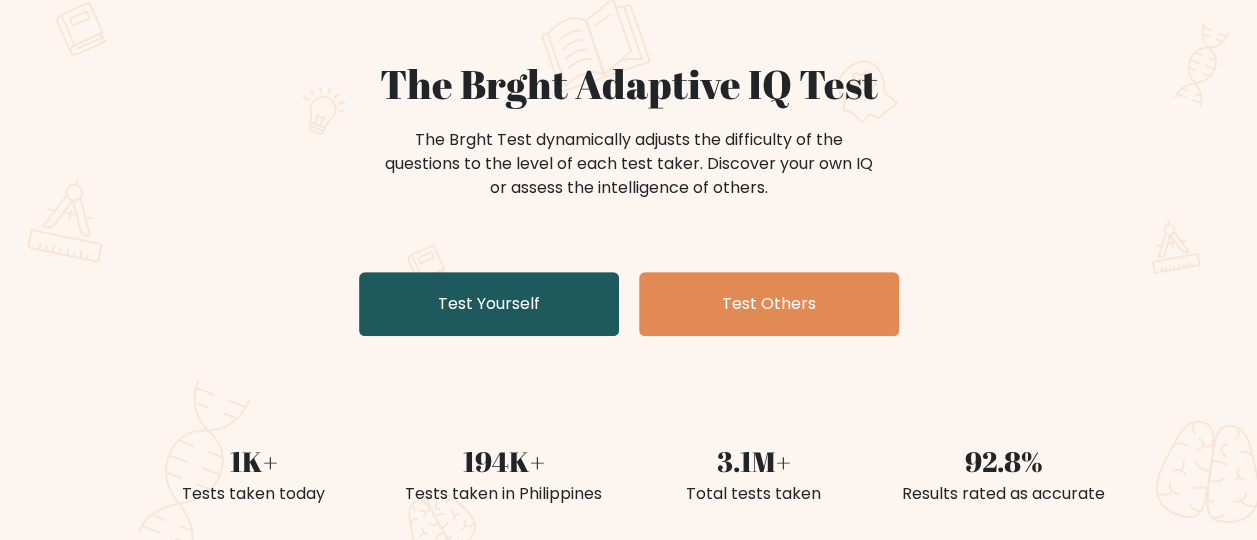click on "Test Yourself" at bounding box center (489, 304) 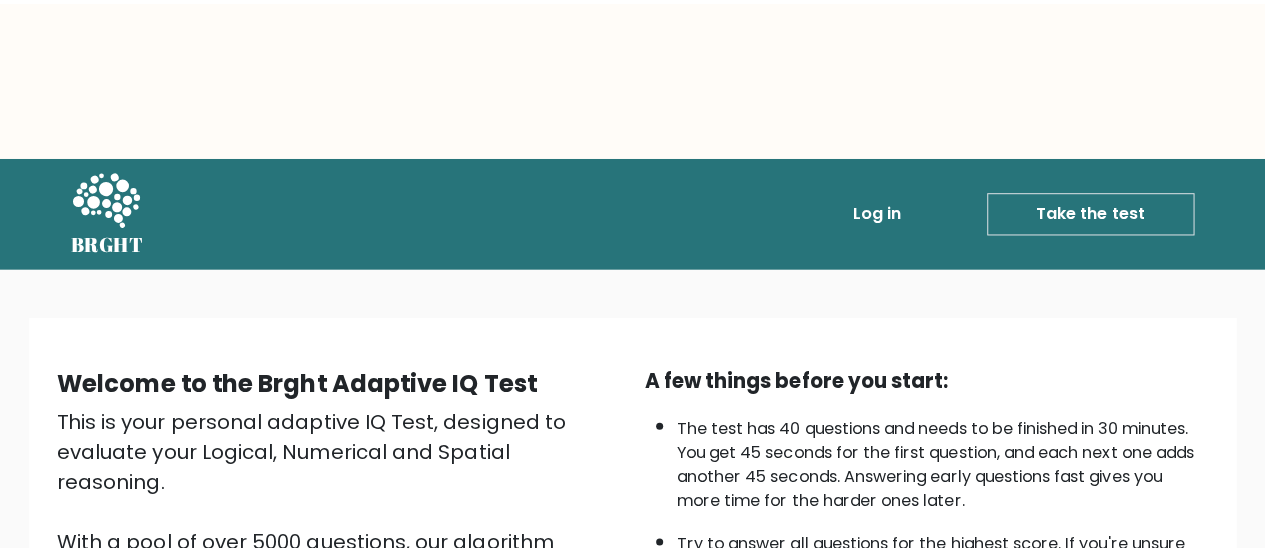 scroll, scrollTop: 0, scrollLeft: 0, axis: both 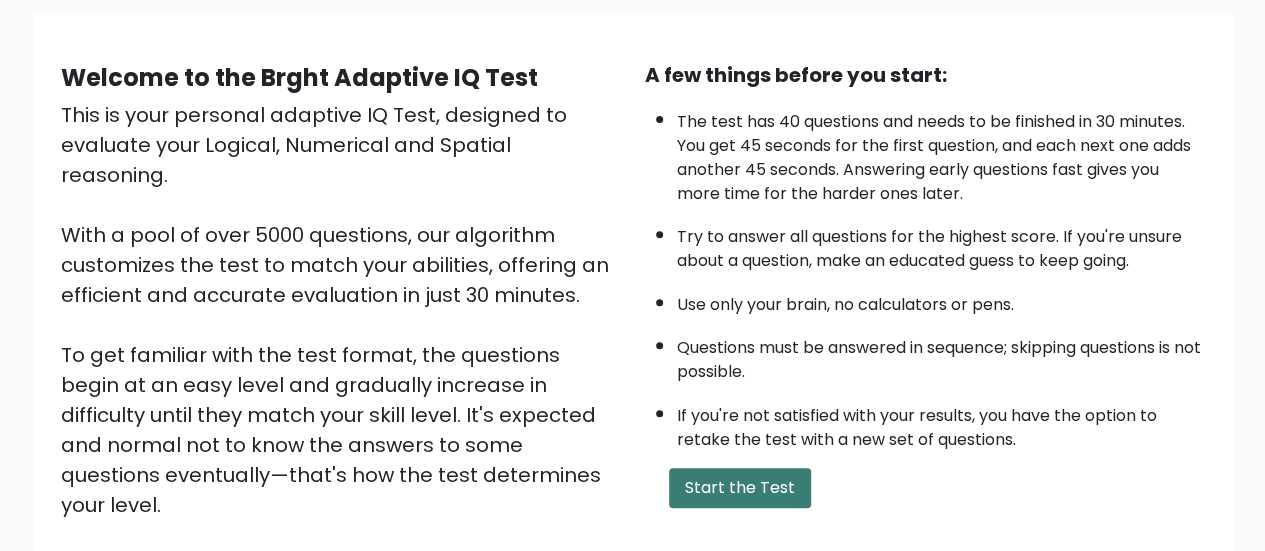 click on "Start the Test" at bounding box center (740, 488) 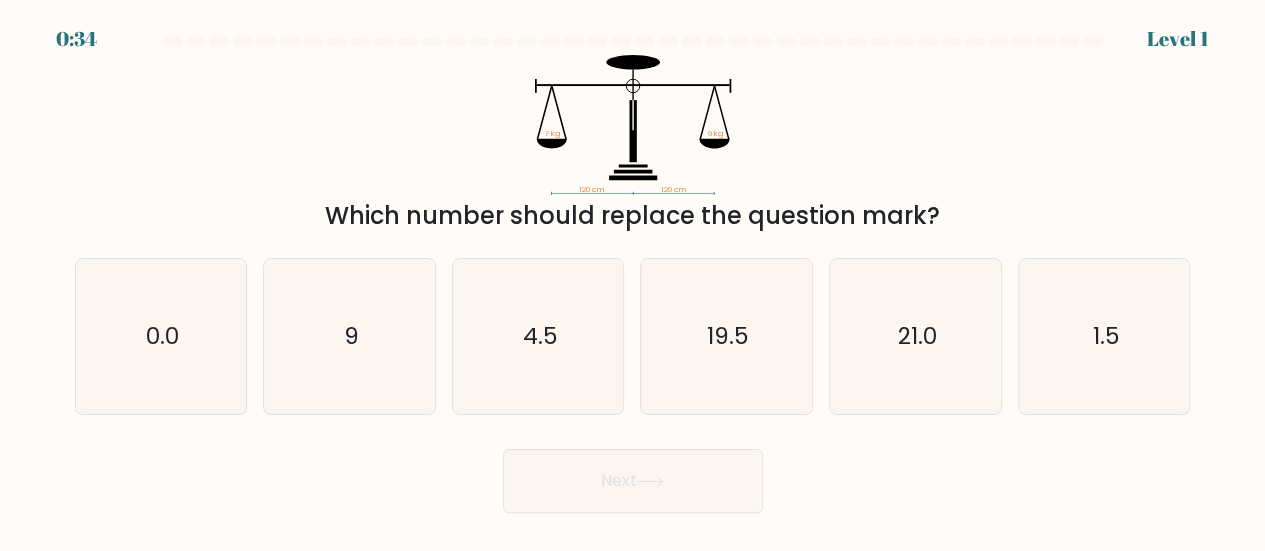 scroll, scrollTop: 24, scrollLeft: 0, axis: vertical 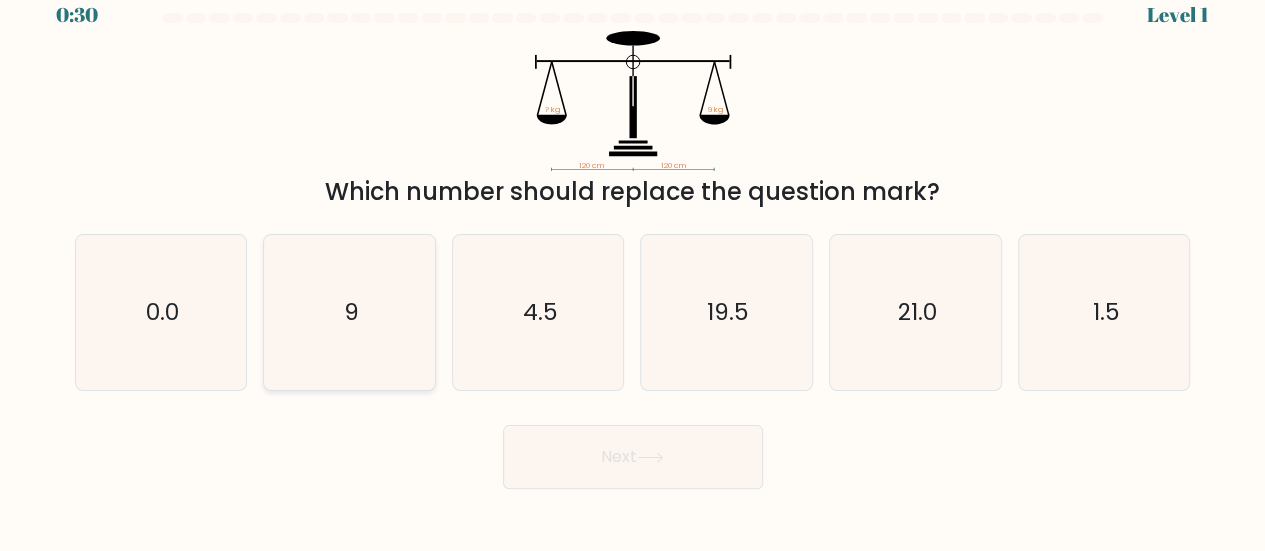click on "9" at bounding box center (349, 312) 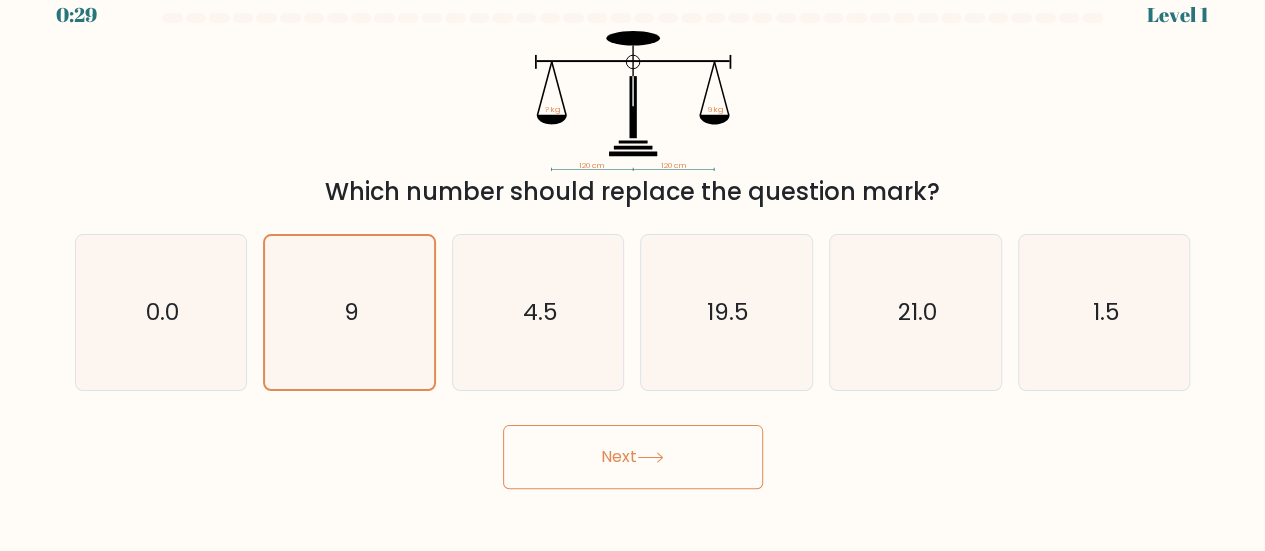 click on "Next" at bounding box center [633, 457] 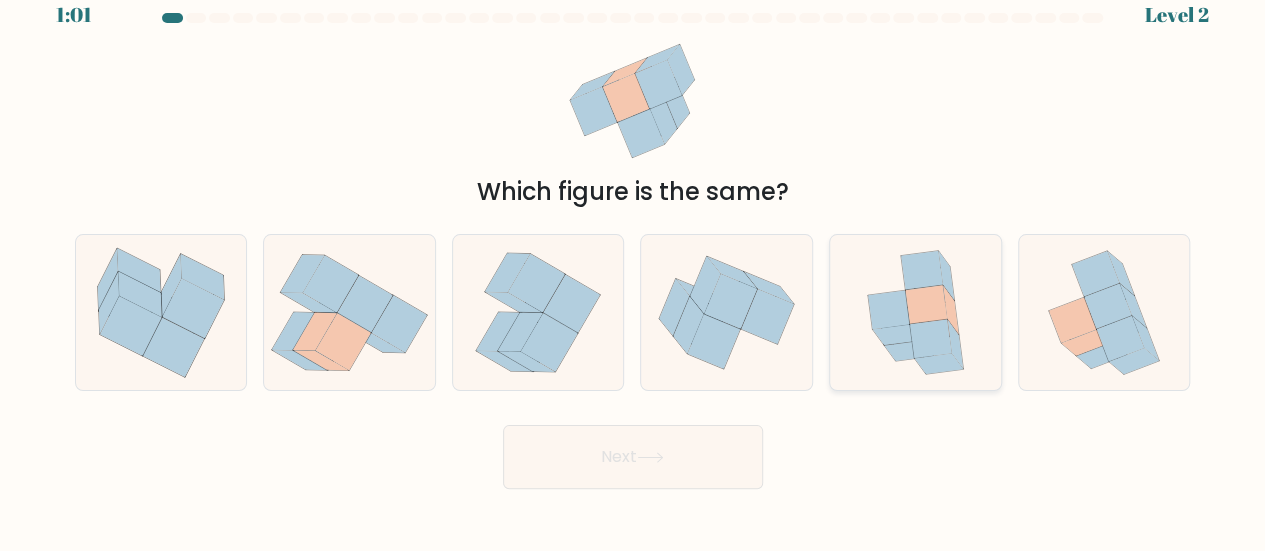click at bounding box center [915, 312] 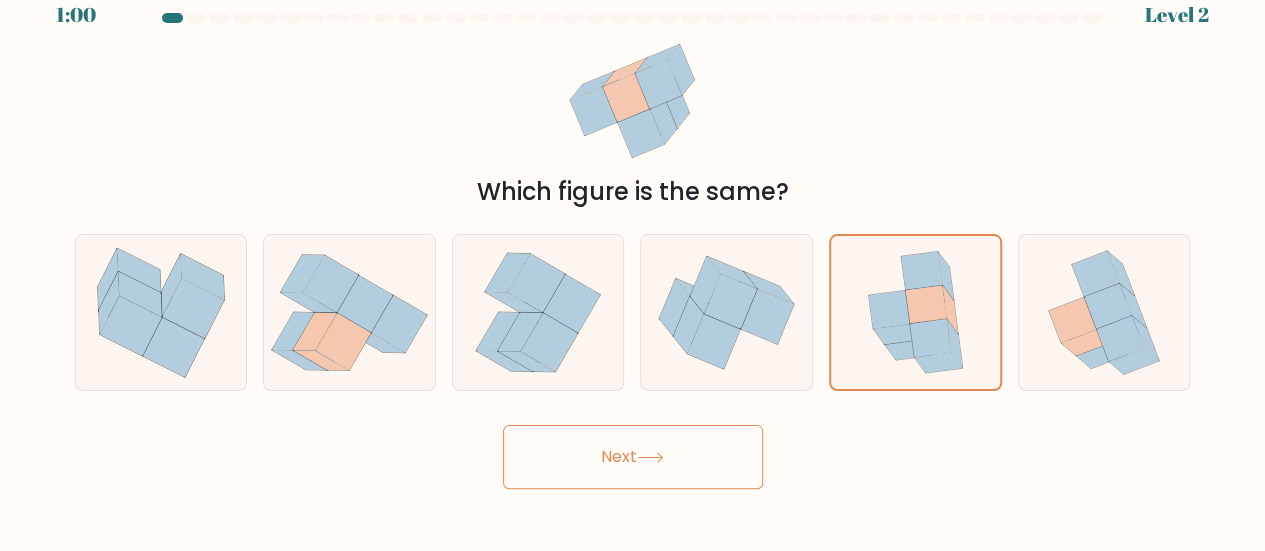 click on "Next" at bounding box center [633, 457] 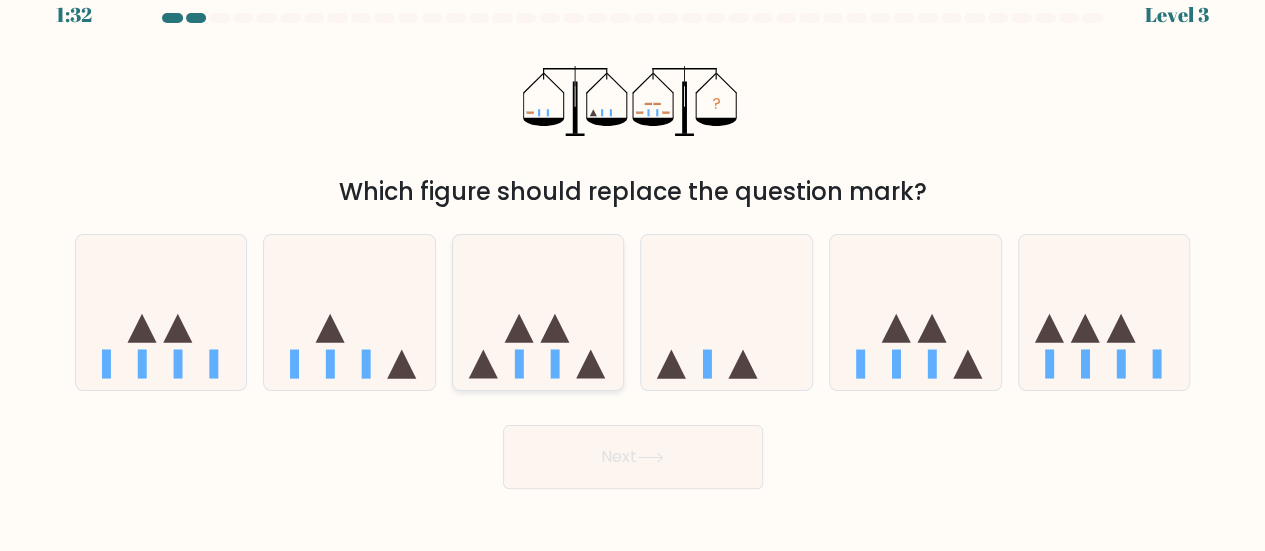 click at bounding box center [538, 312] 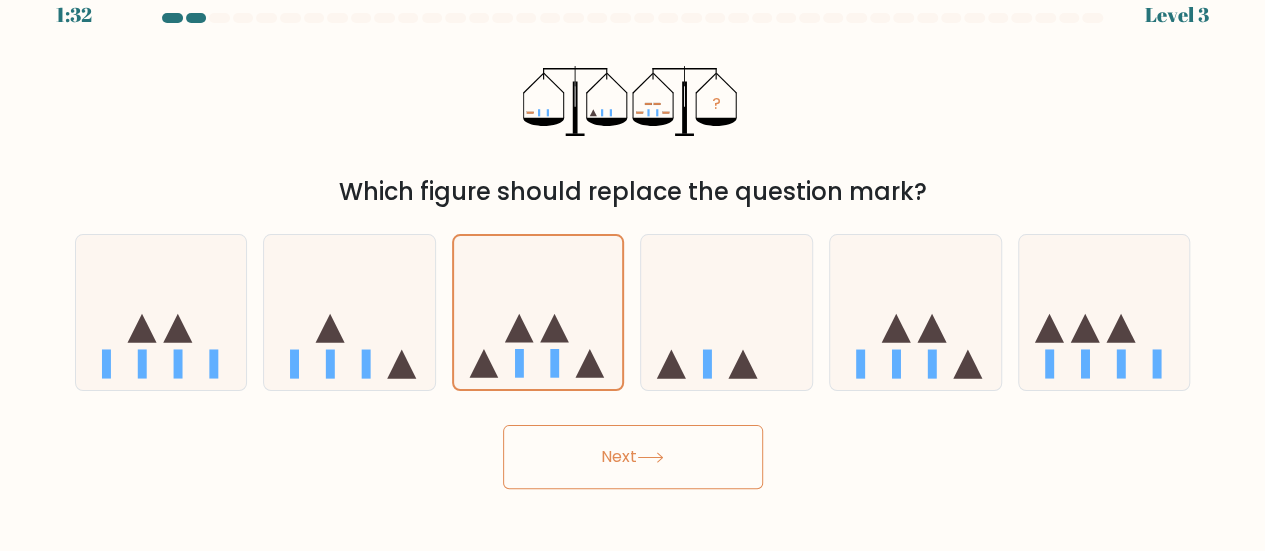 click on "Next" at bounding box center (633, 457) 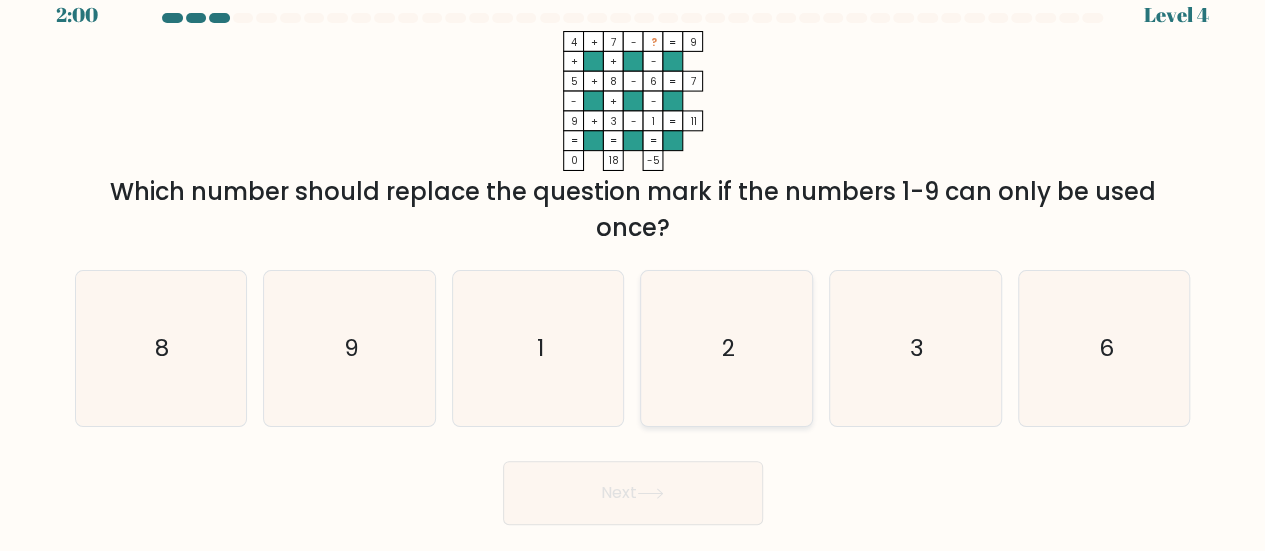 click on "2" at bounding box center [726, 348] 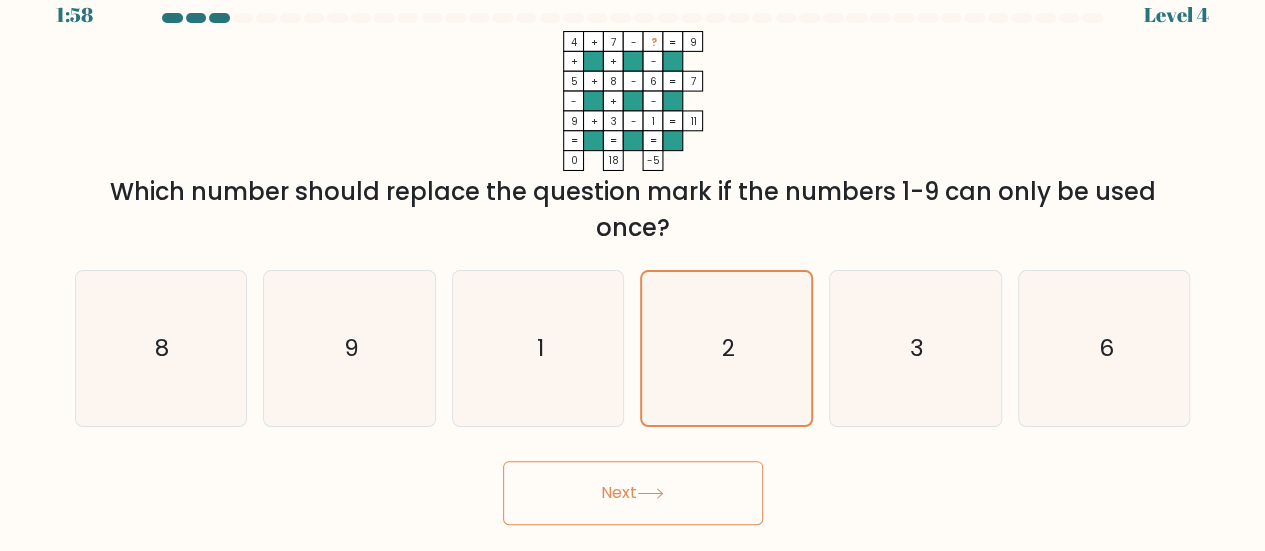 click at bounding box center [650, 493] 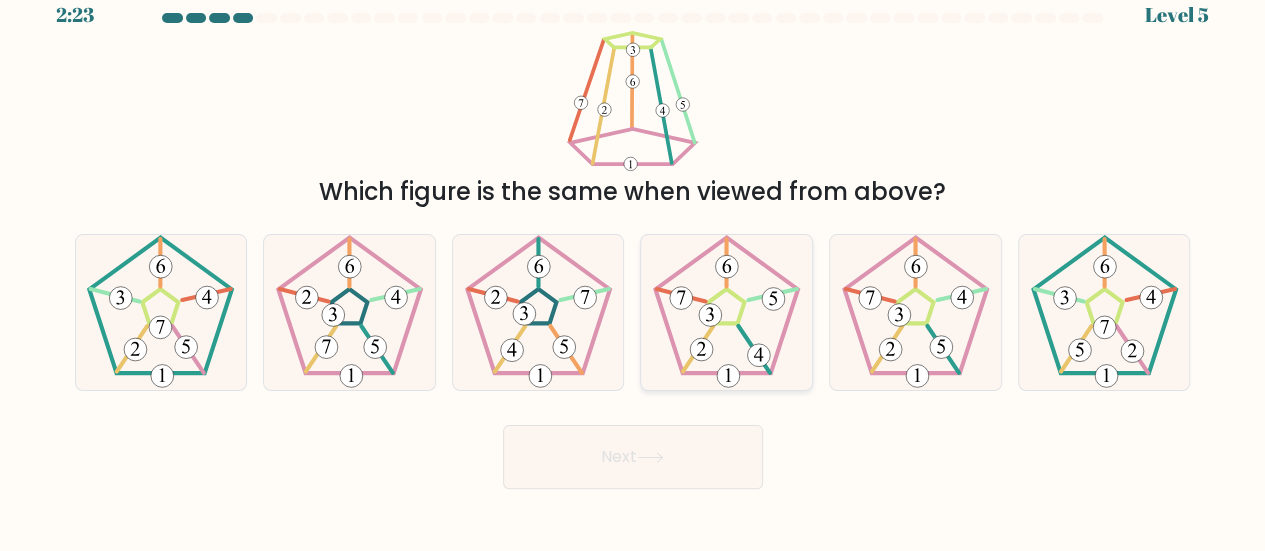 click at bounding box center (726, 312) 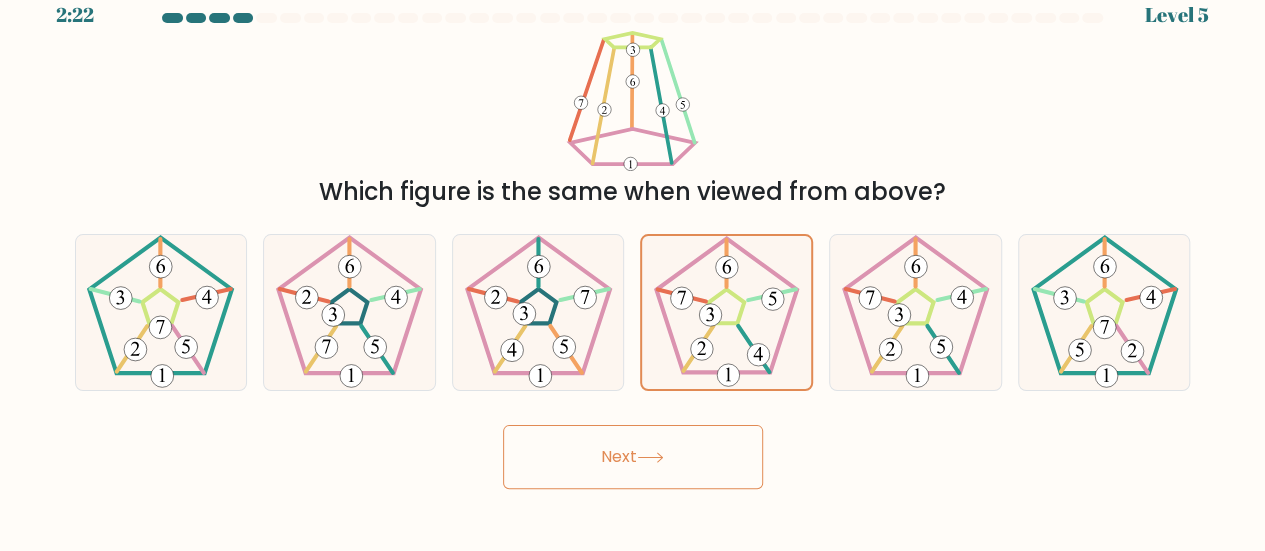 click at bounding box center [650, 457] 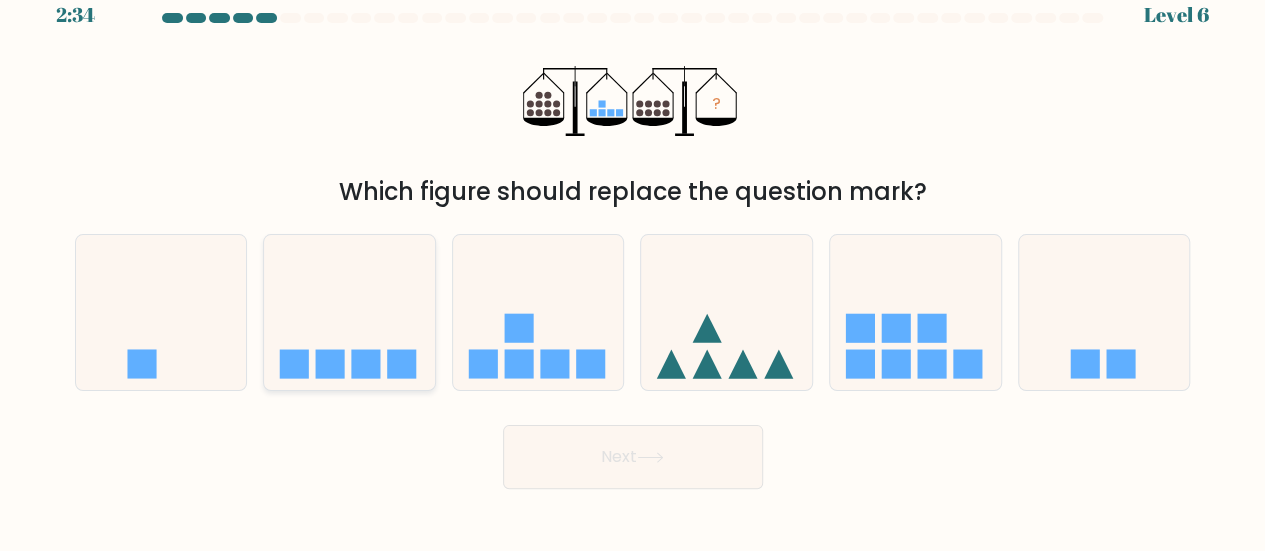 click at bounding box center [330, 364] 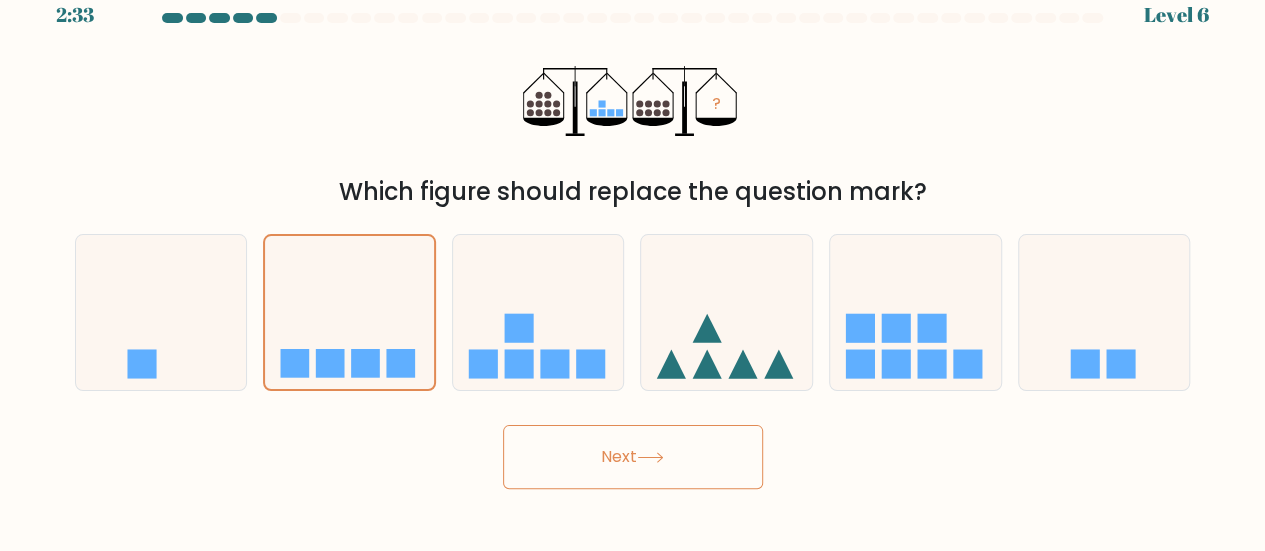 click on "Next" at bounding box center [633, 457] 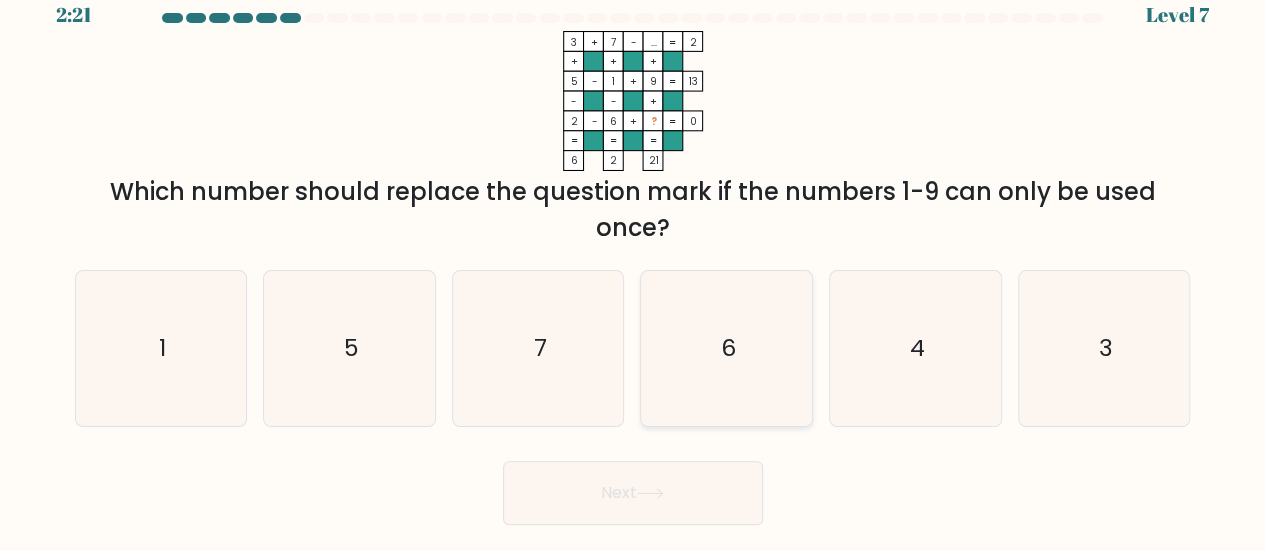 click on "6" at bounding box center (726, 348) 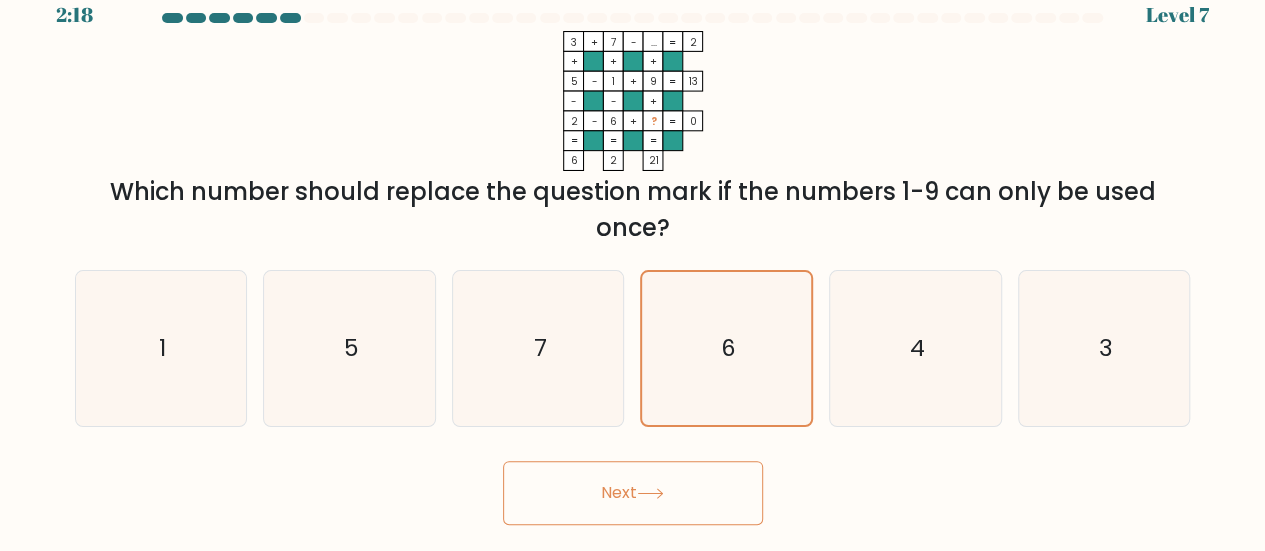 click on "Next" at bounding box center [633, 493] 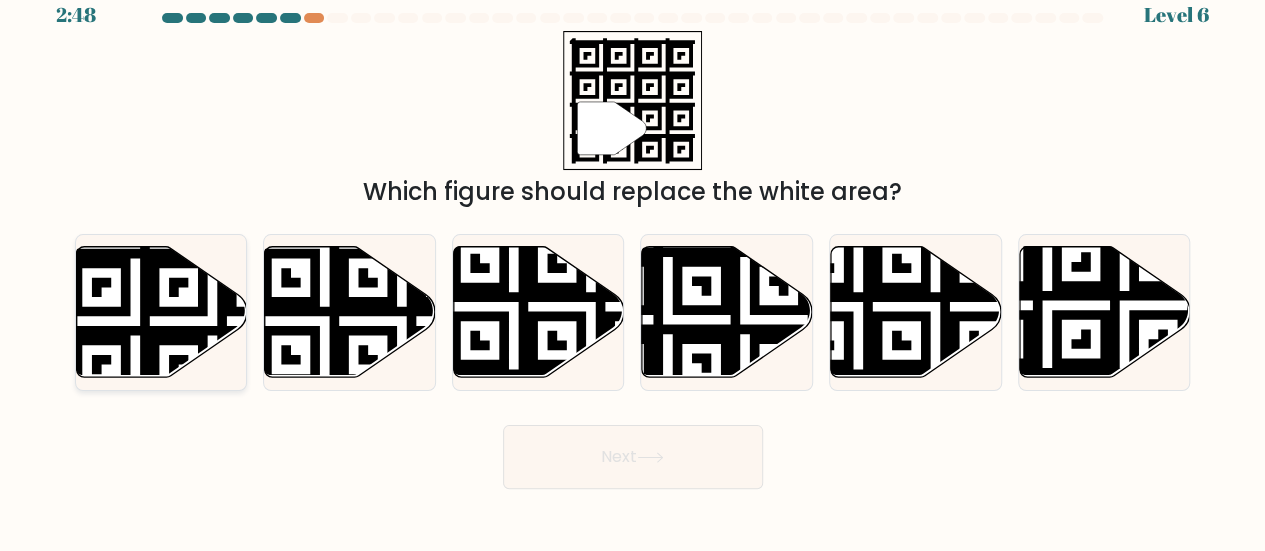 click at bounding box center [213, 244] 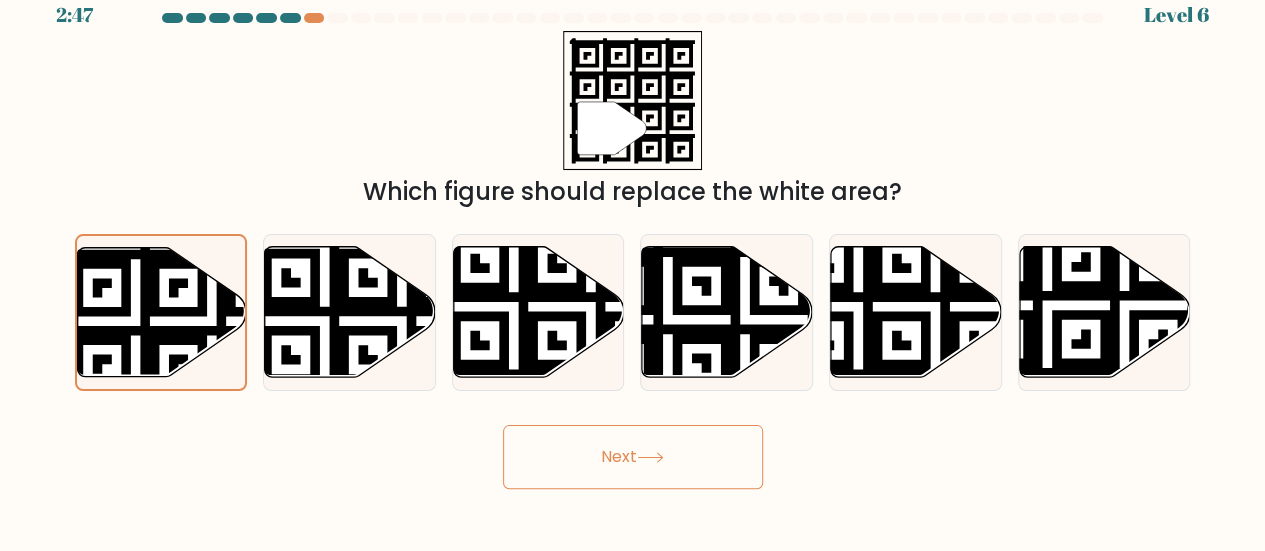 click on "Next" at bounding box center [633, 457] 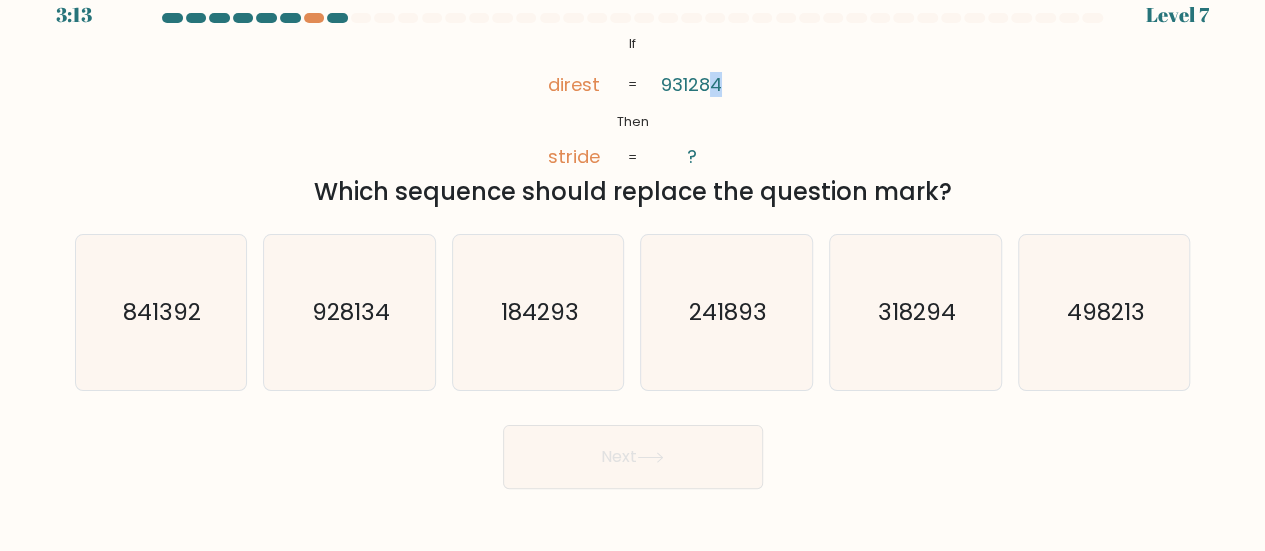 drag, startPoint x: 705, startPoint y: 85, endPoint x: 722, endPoint y: 83, distance: 17.117243 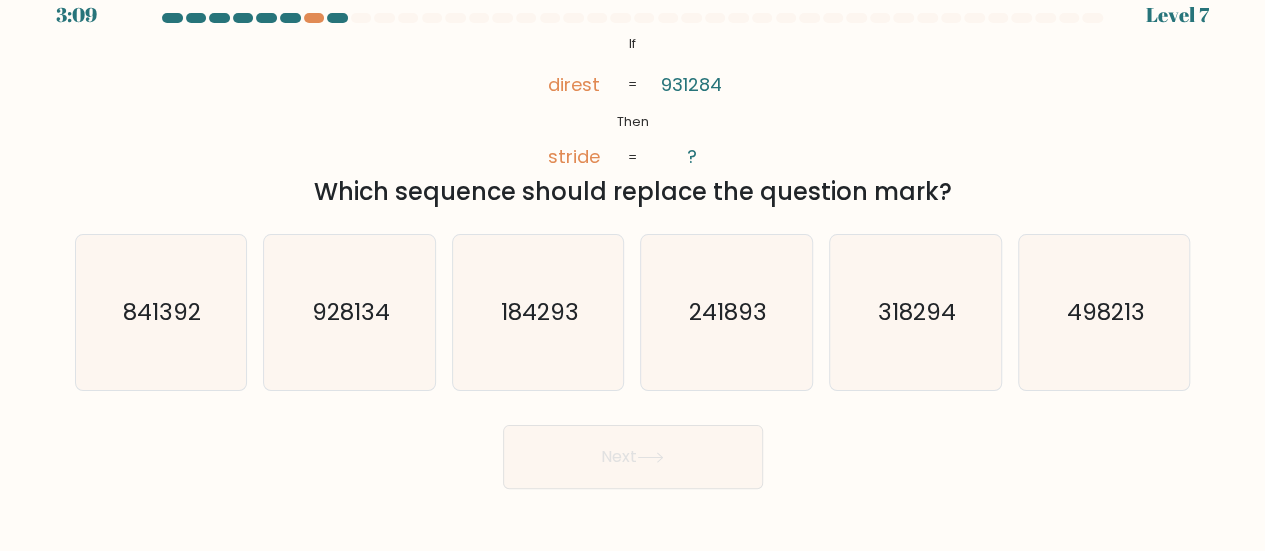 drag, startPoint x: 684, startPoint y: 87, endPoint x: 659, endPoint y: 85, distance: 25.079872 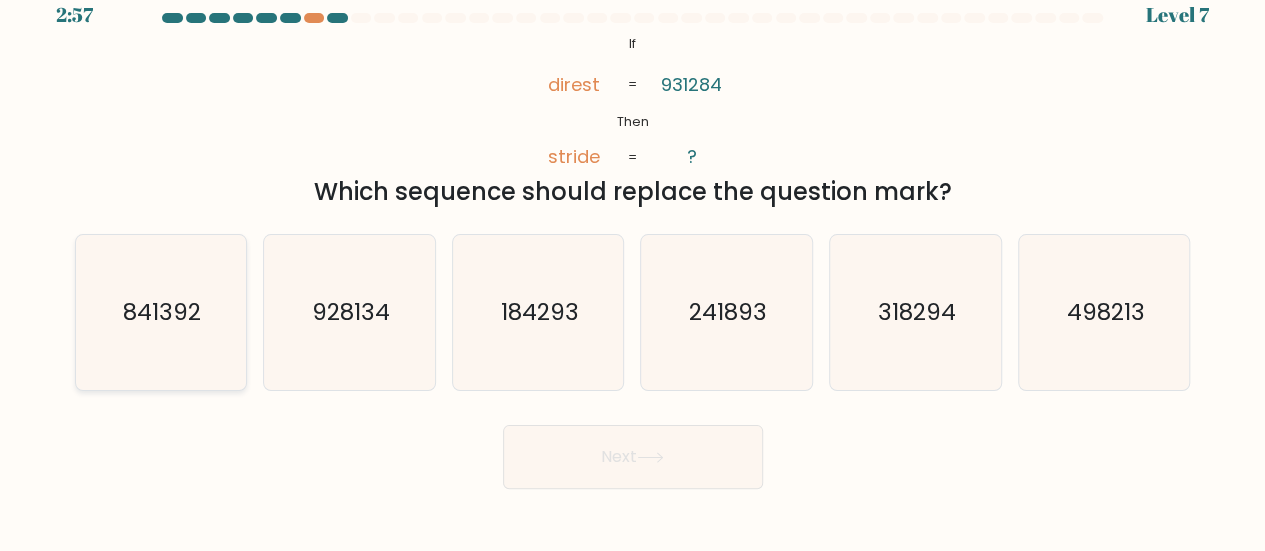click on "841392" at bounding box center [160, 312] 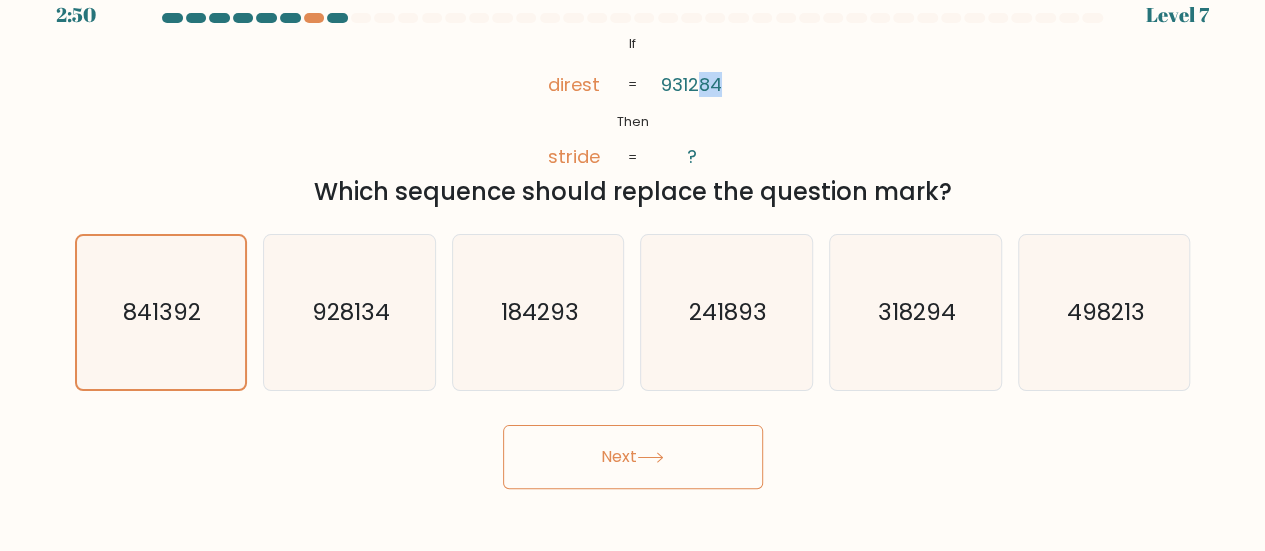 drag, startPoint x: 702, startPoint y: 89, endPoint x: 728, endPoint y: 107, distance: 31.622776 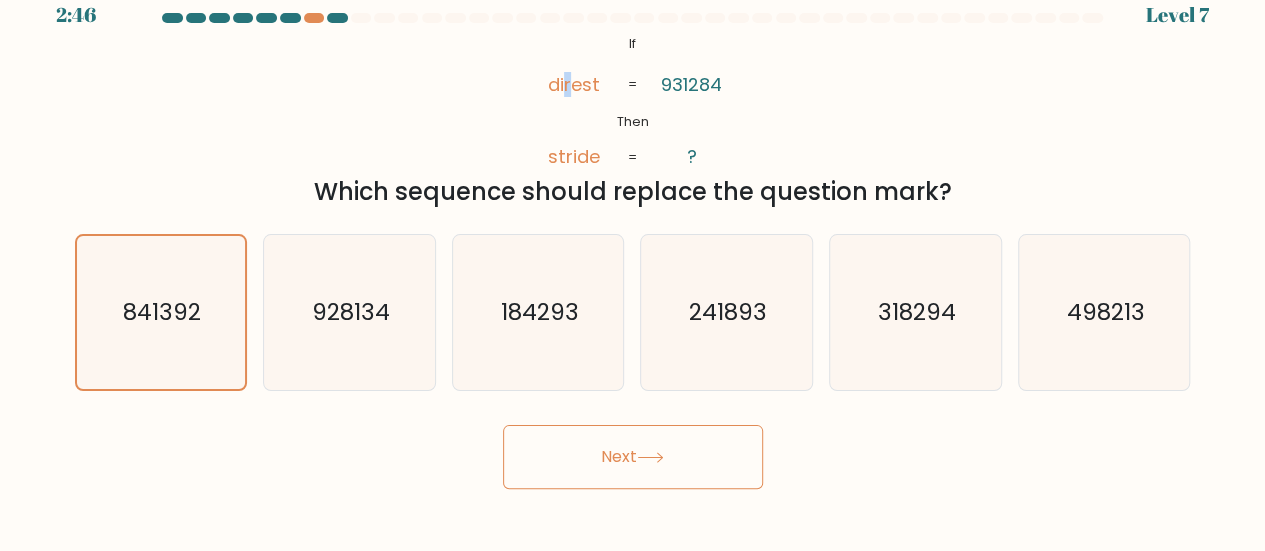 click on "direst" at bounding box center (573, 84) 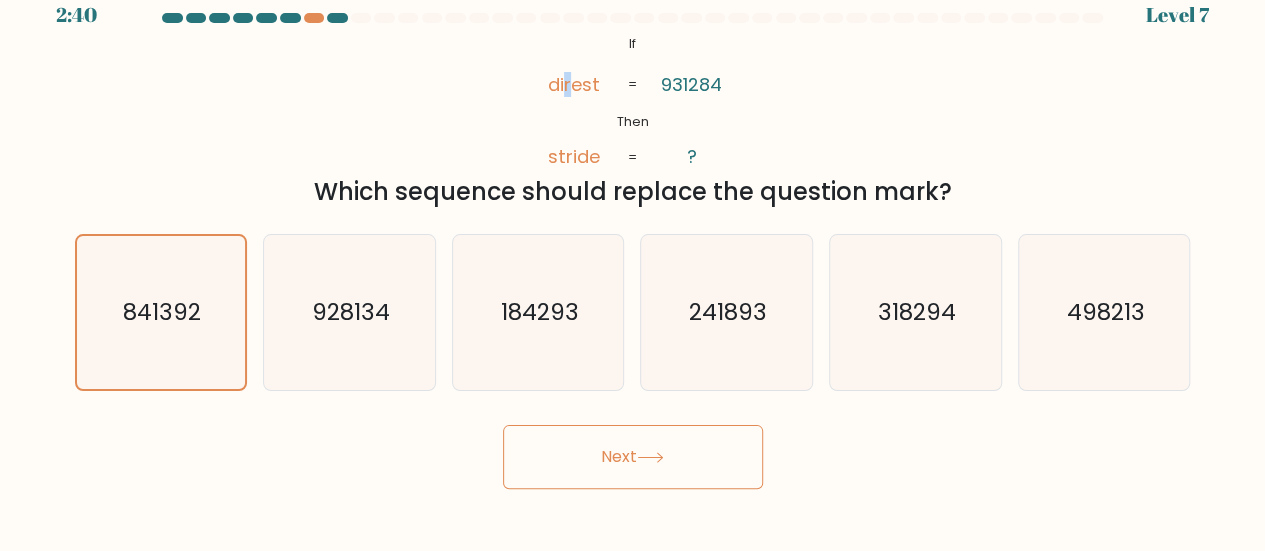 click on "direst" at bounding box center (573, 84) 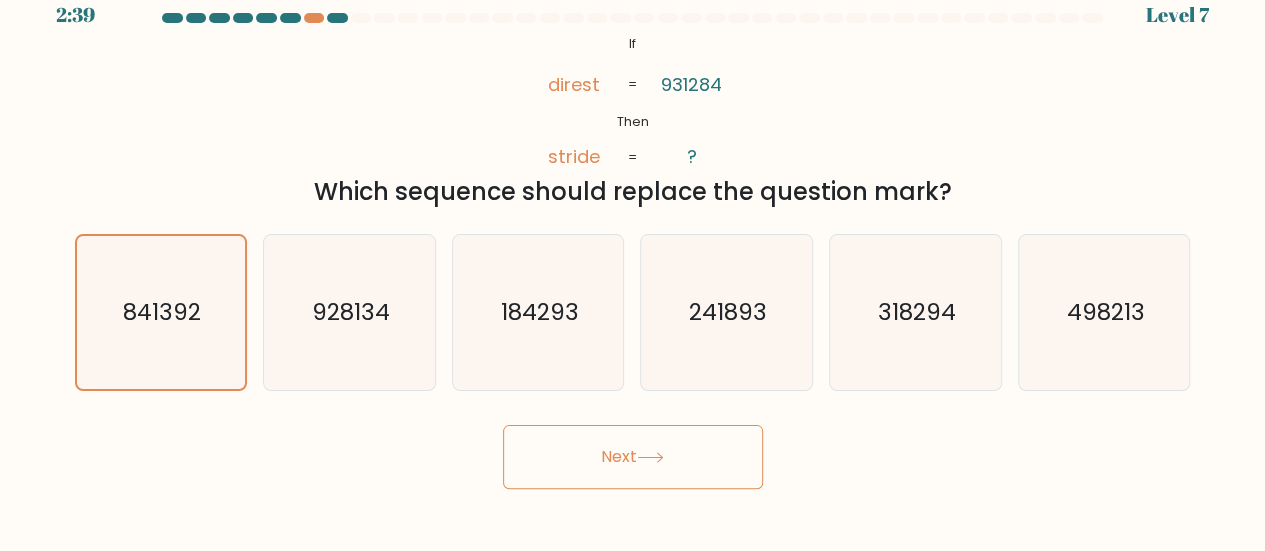 click on "direst" at bounding box center [573, 84] 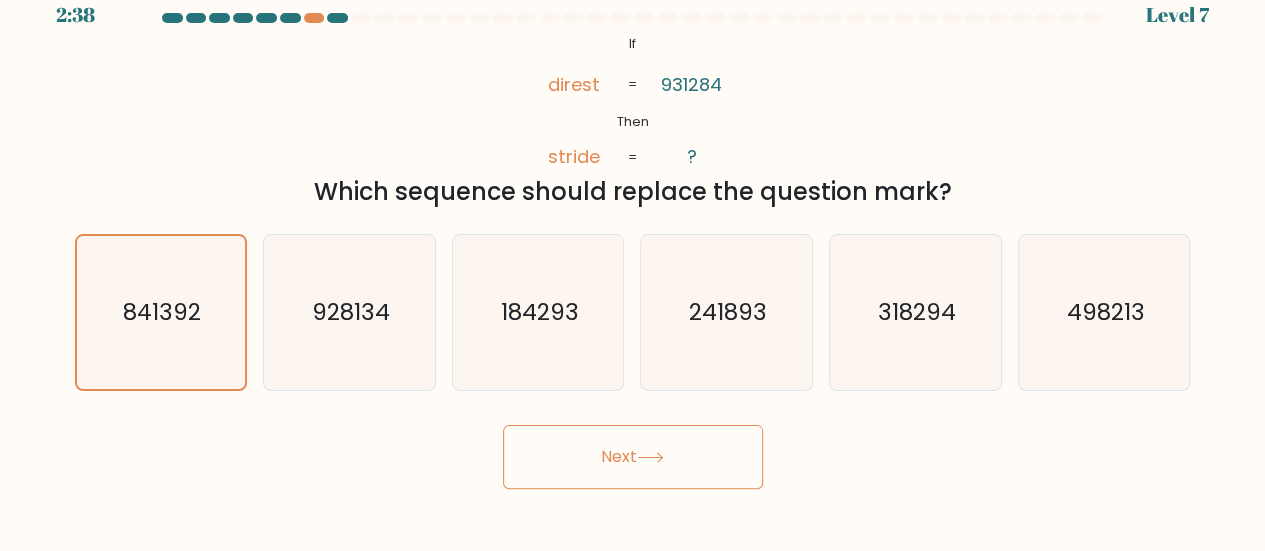 click on "Next" at bounding box center (633, 457) 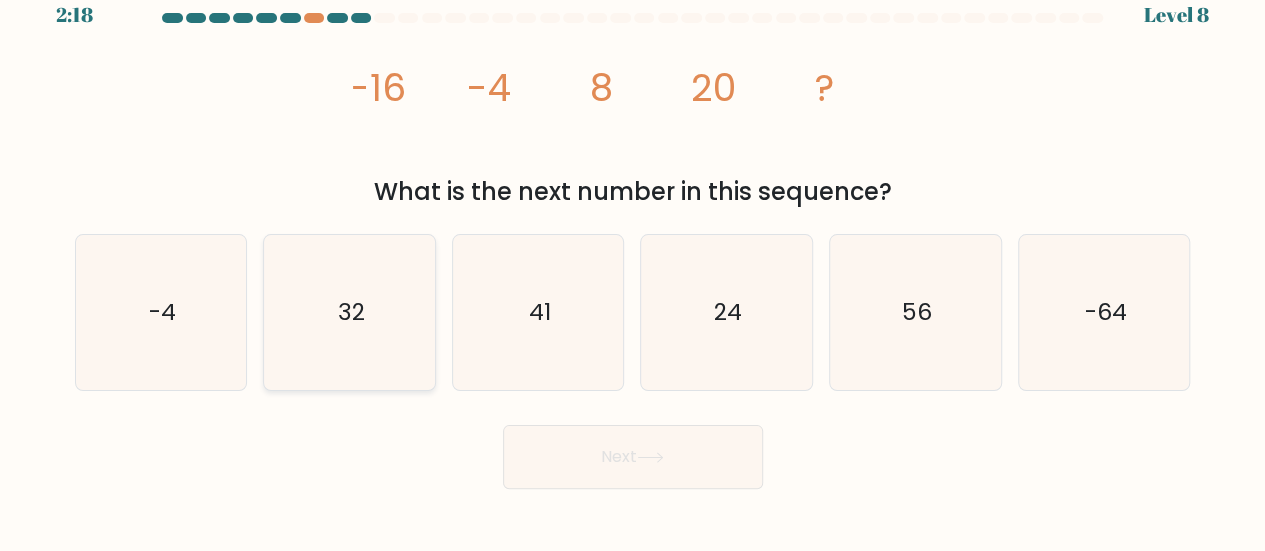 click on "32" at bounding box center [349, 312] 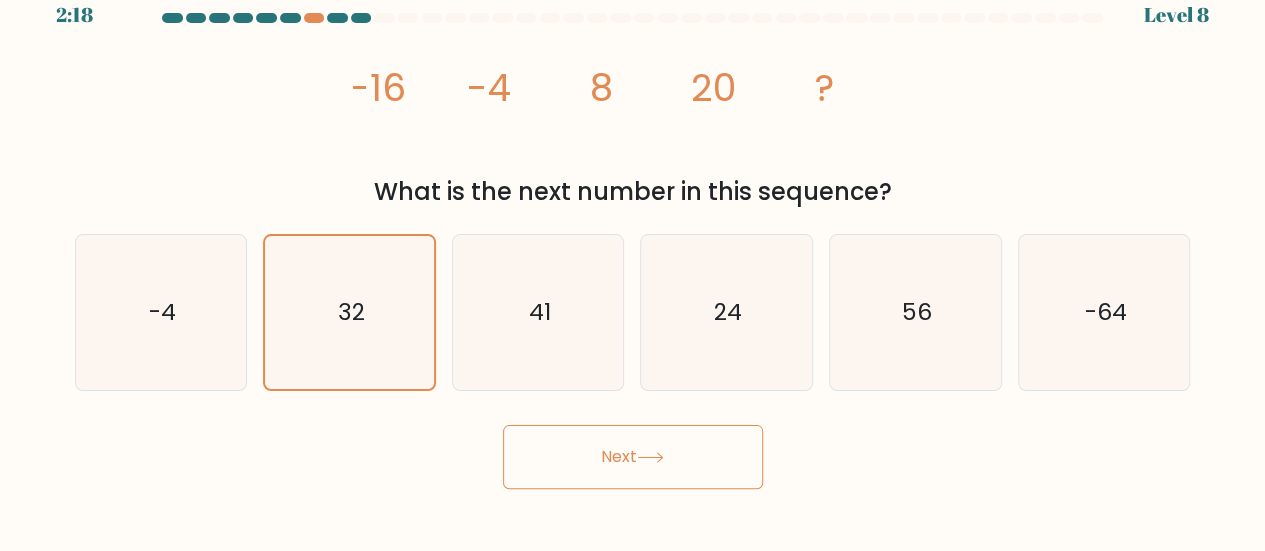 click on "Next" at bounding box center [633, 457] 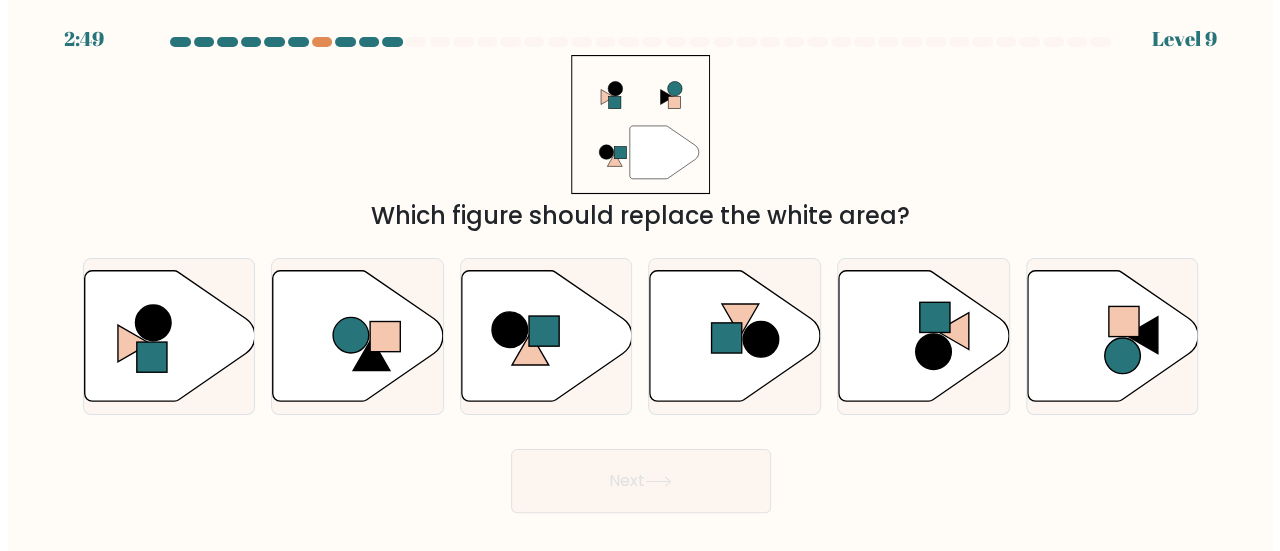scroll, scrollTop: 0, scrollLeft: 0, axis: both 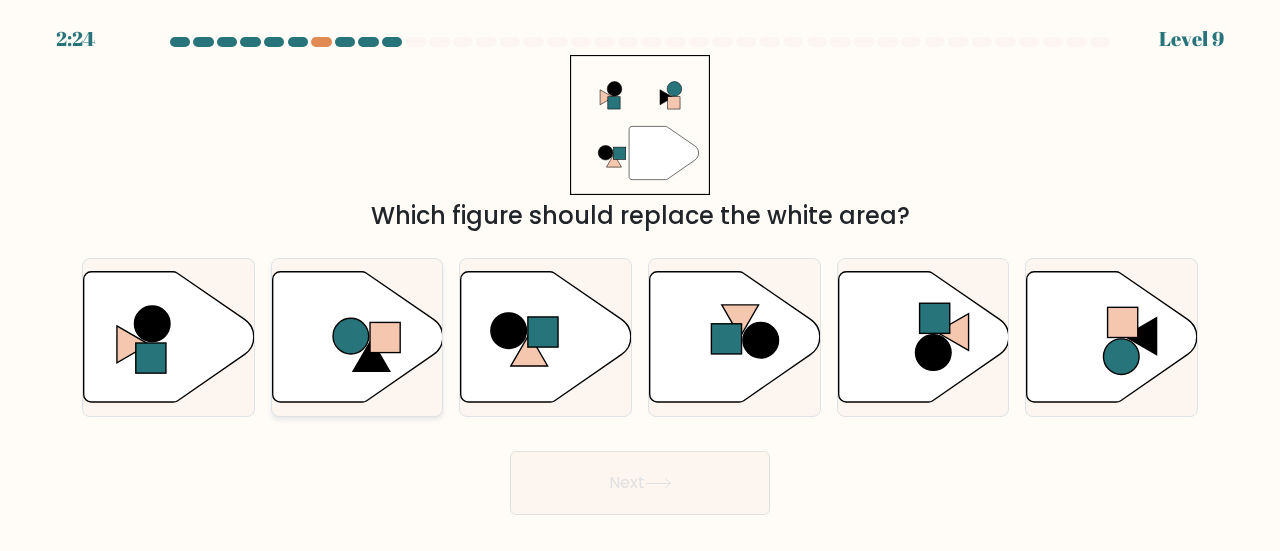click at bounding box center (357, 336) 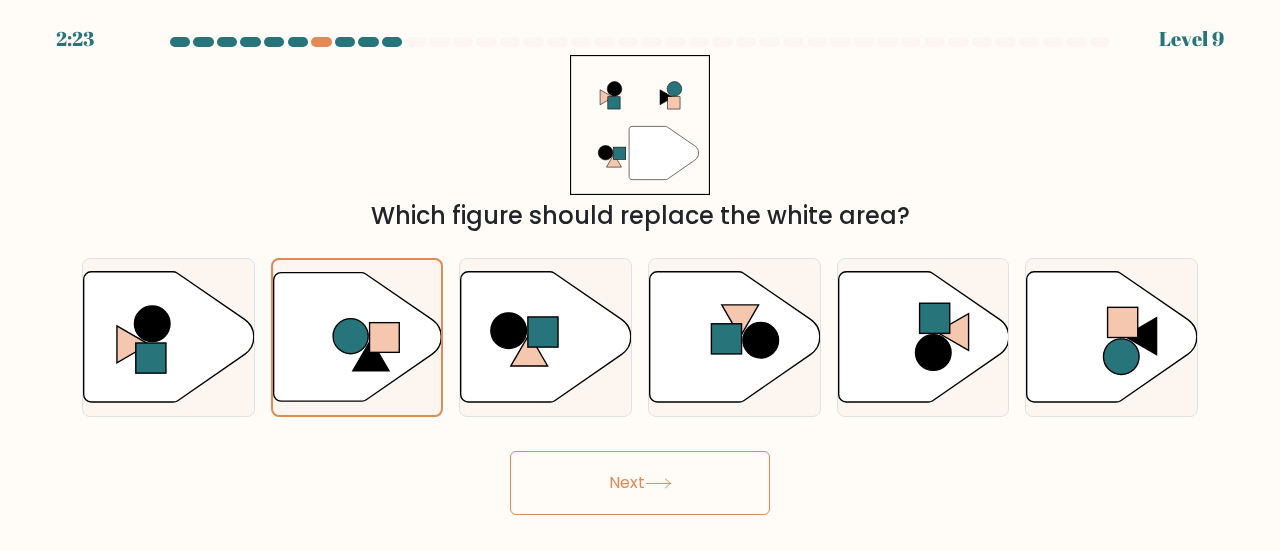 click at bounding box center (658, 483) 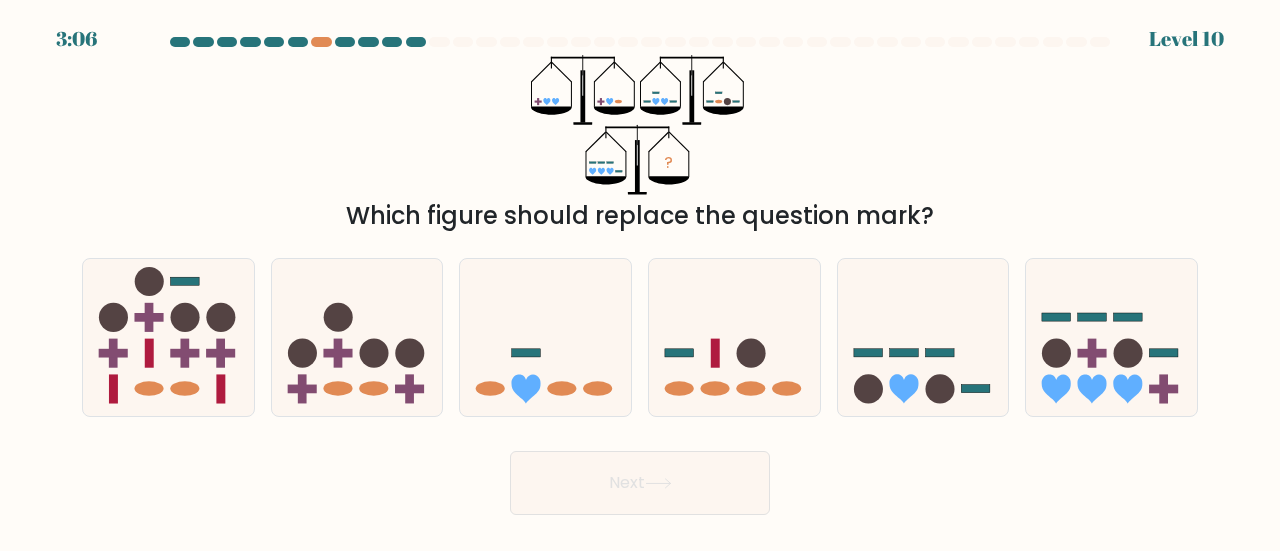 drag, startPoint x: 368, startPoint y: 225, endPoint x: 764, endPoint y: 230, distance: 396.03156 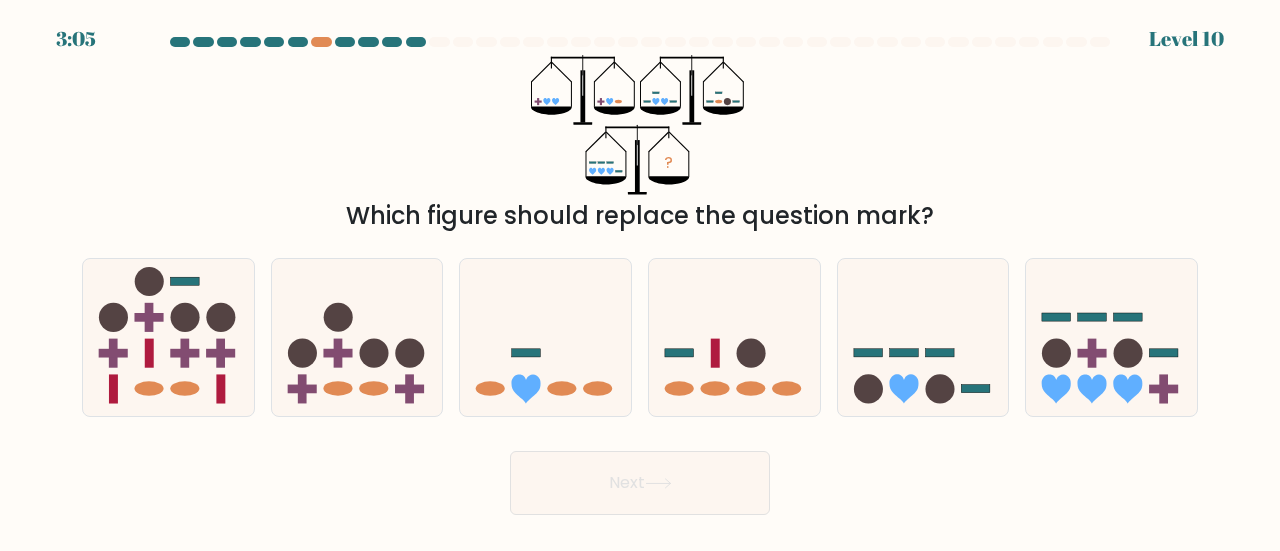 click on "Which figure should replace the question mark?" at bounding box center [640, 216] 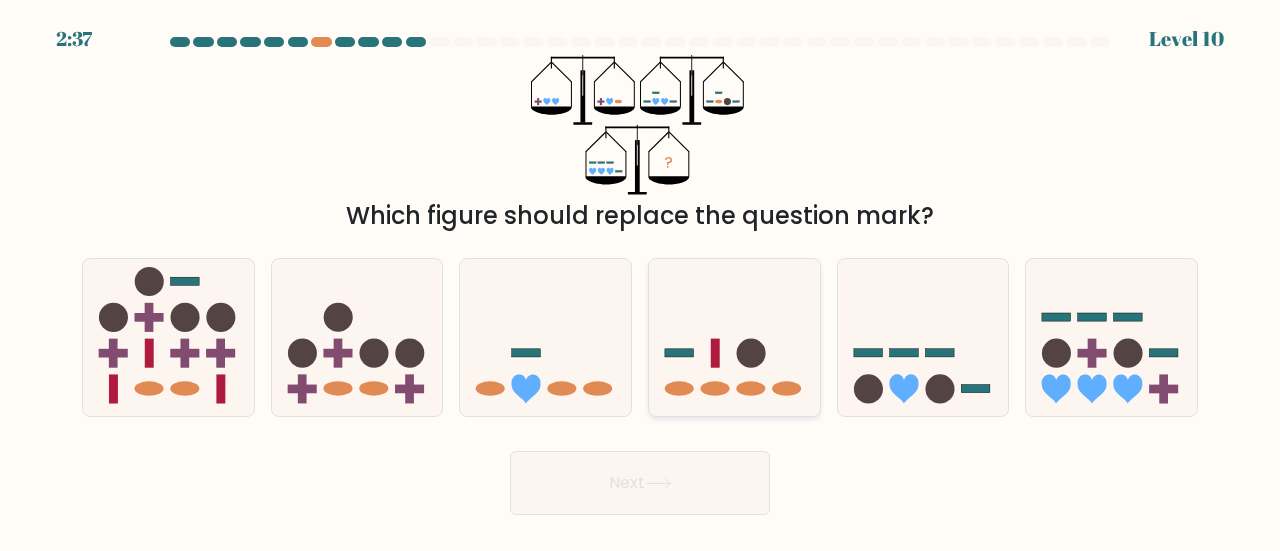 click at bounding box center [734, 337] 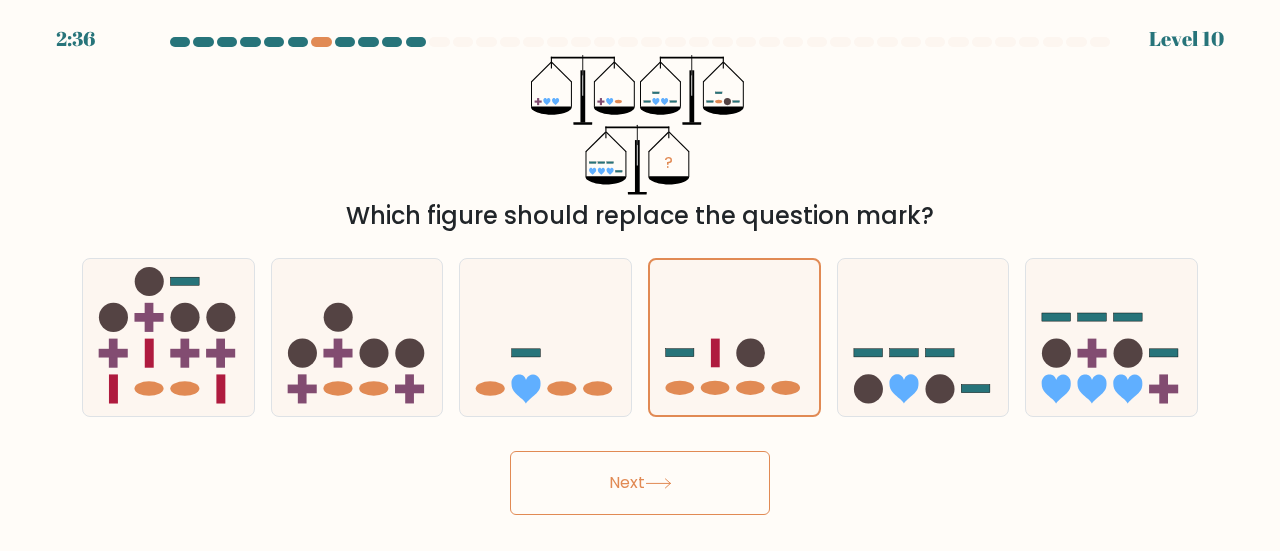drag, startPoint x: 688, startPoint y: 524, endPoint x: 709, endPoint y: 480, distance: 48.754486 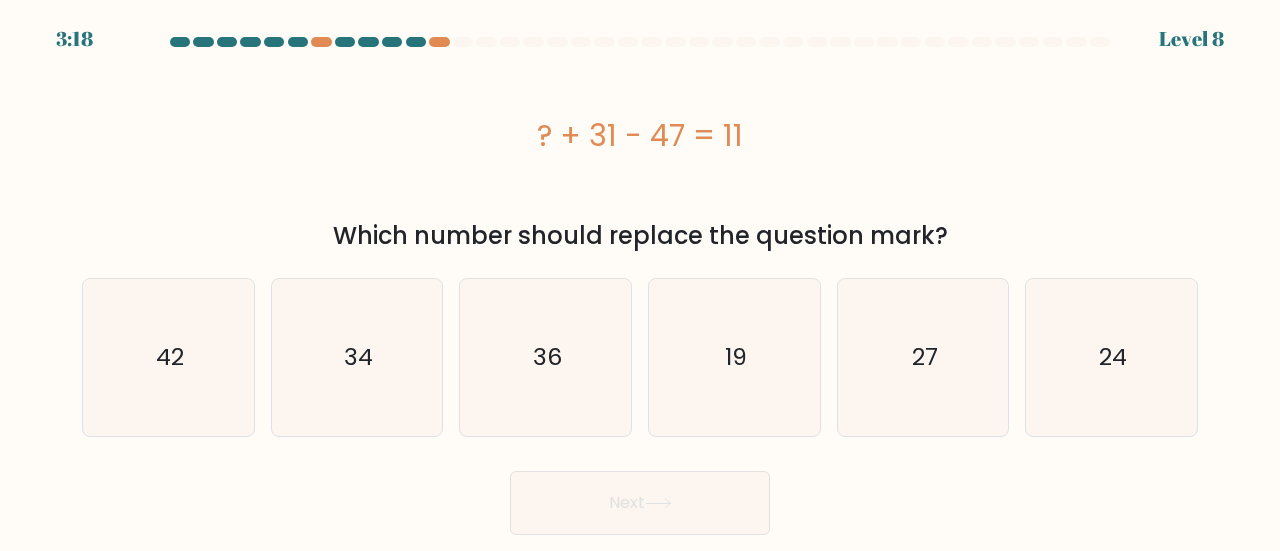 drag, startPoint x: 545, startPoint y: 134, endPoint x: 776, endPoint y: 141, distance: 231.10603 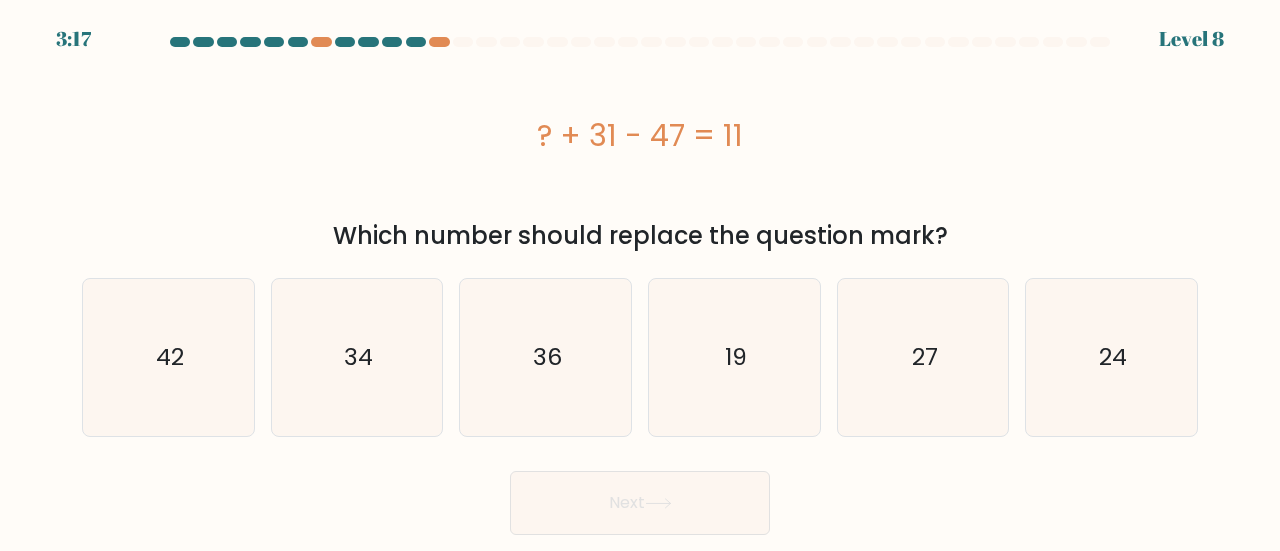 copy on "? + 31 - 47 = 11" 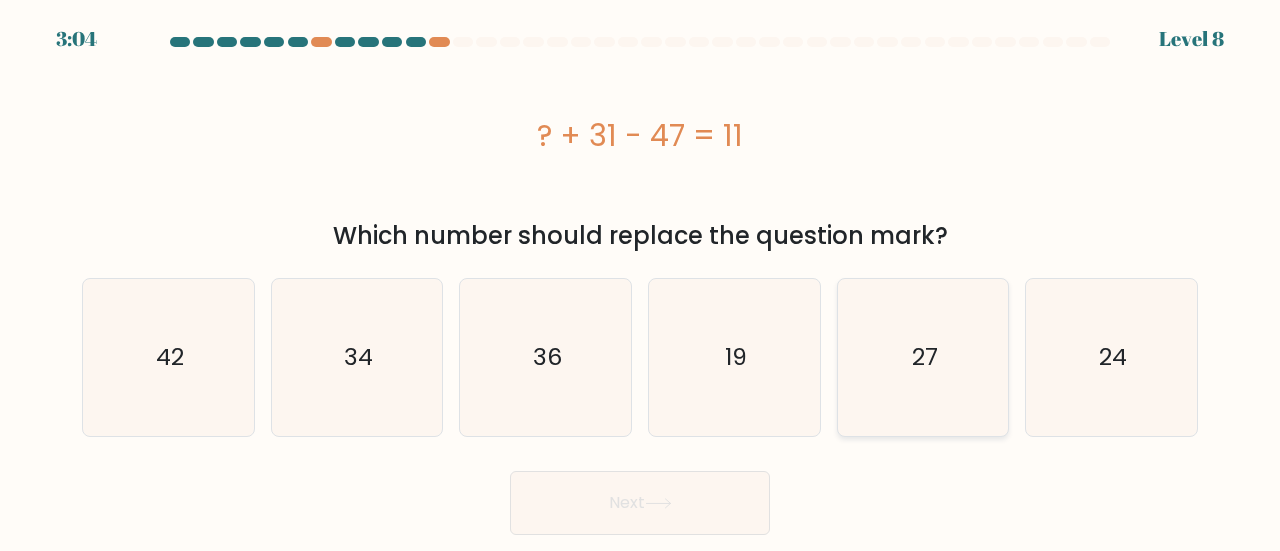 click on "27" at bounding box center [923, 357] 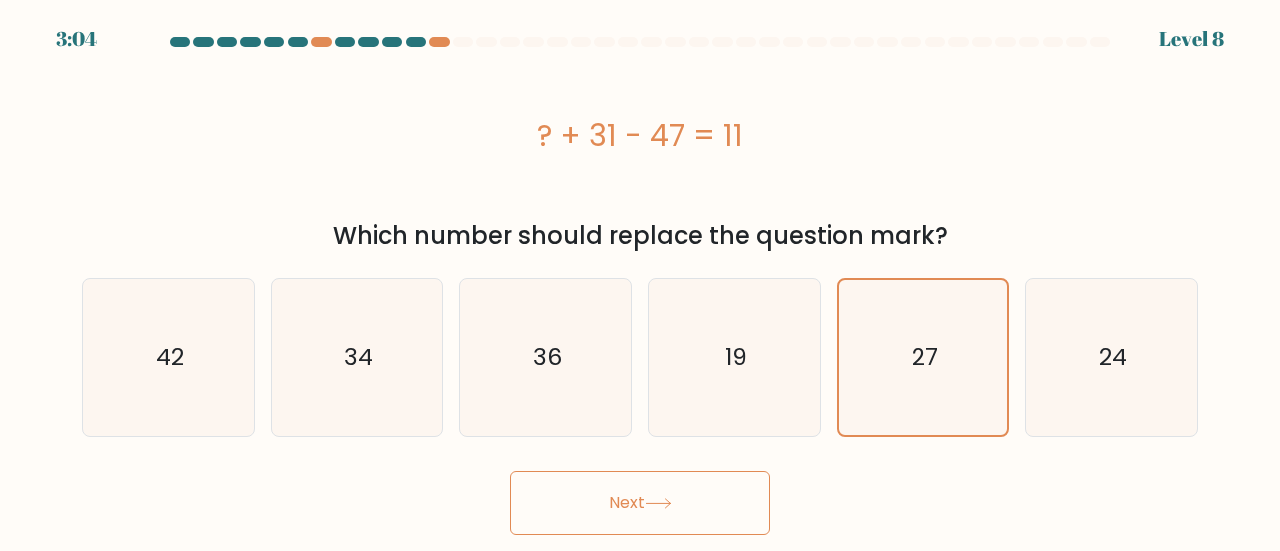 click on "Next" at bounding box center [640, 503] 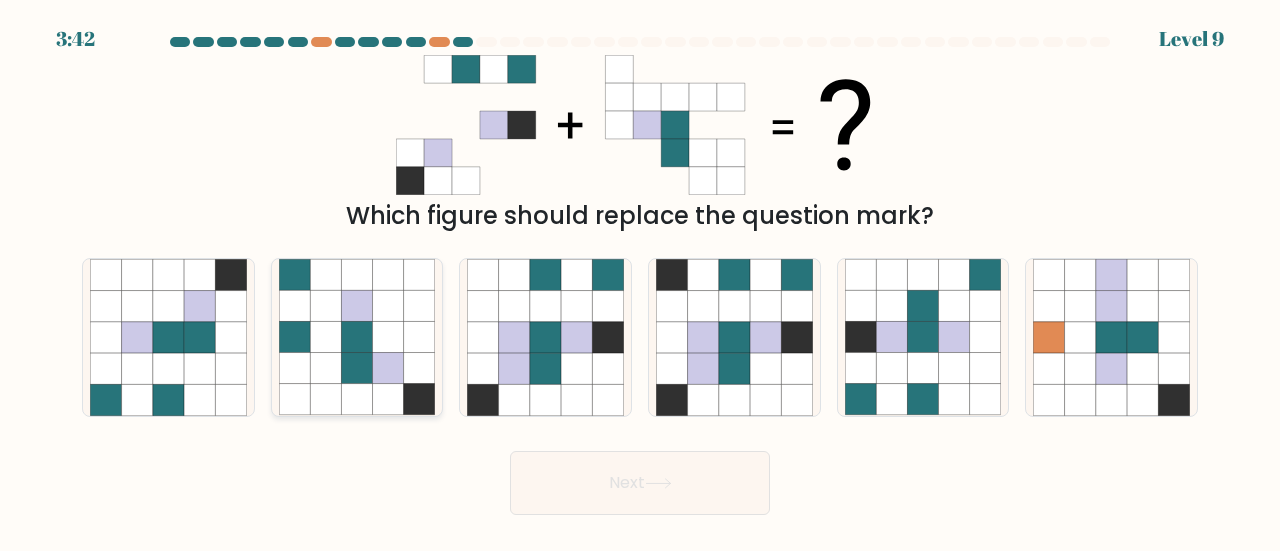 click at bounding box center (294, 274) 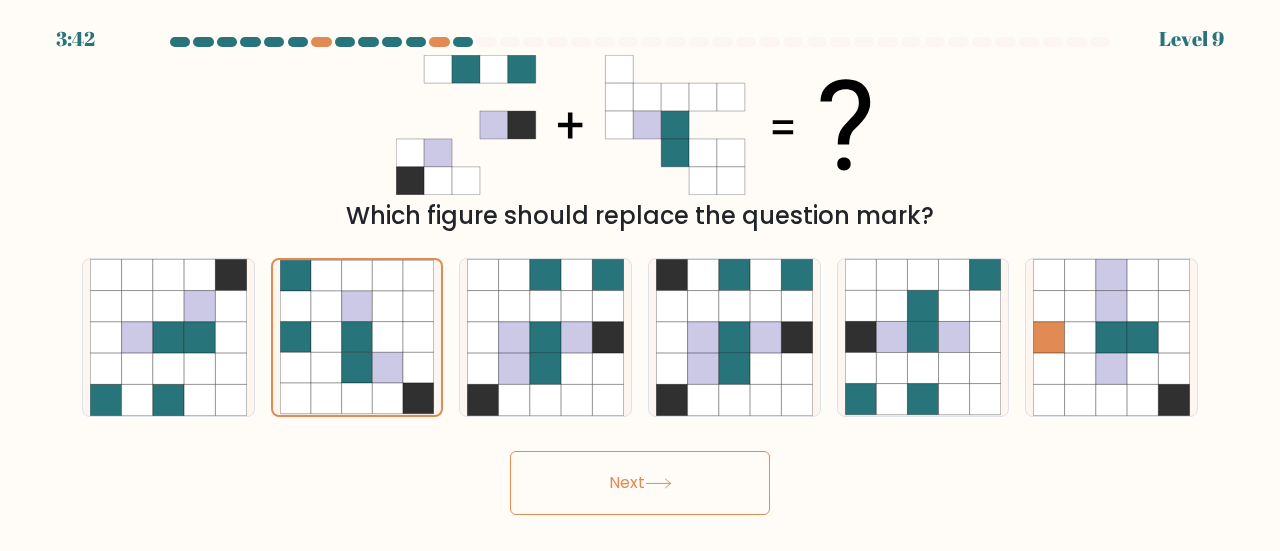click on "Next" at bounding box center (640, 483) 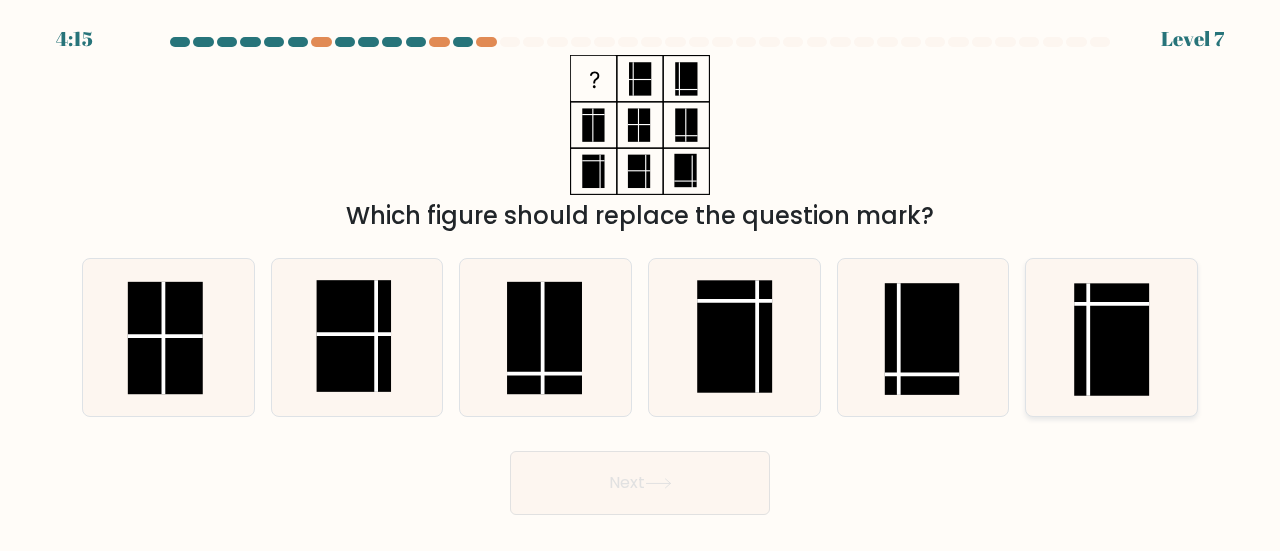 click at bounding box center (1111, 339) 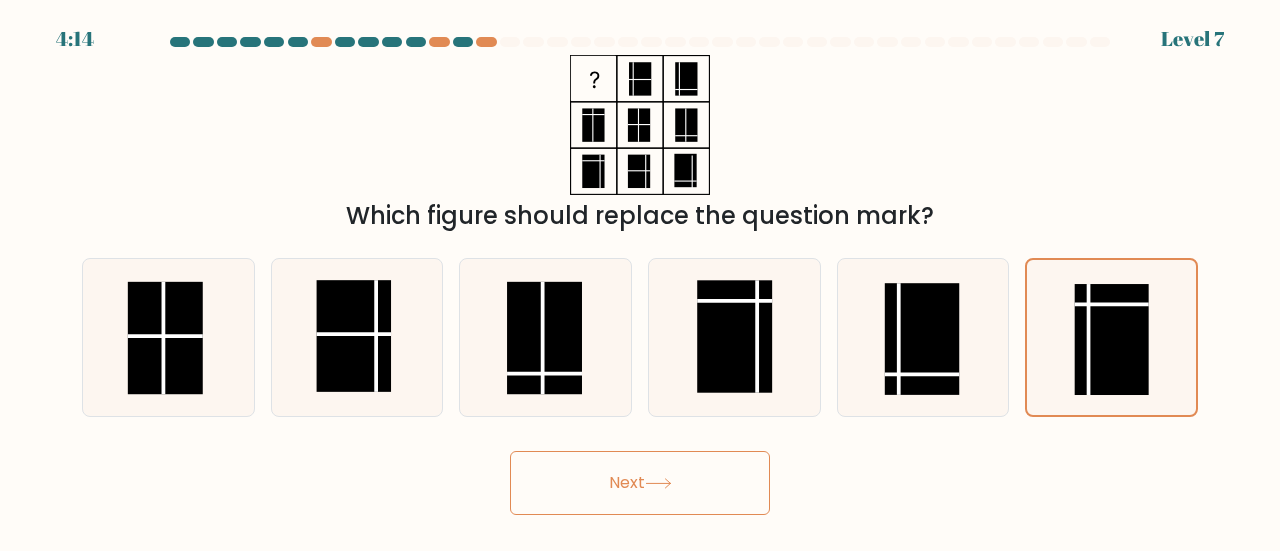 click on "Next" at bounding box center (640, 483) 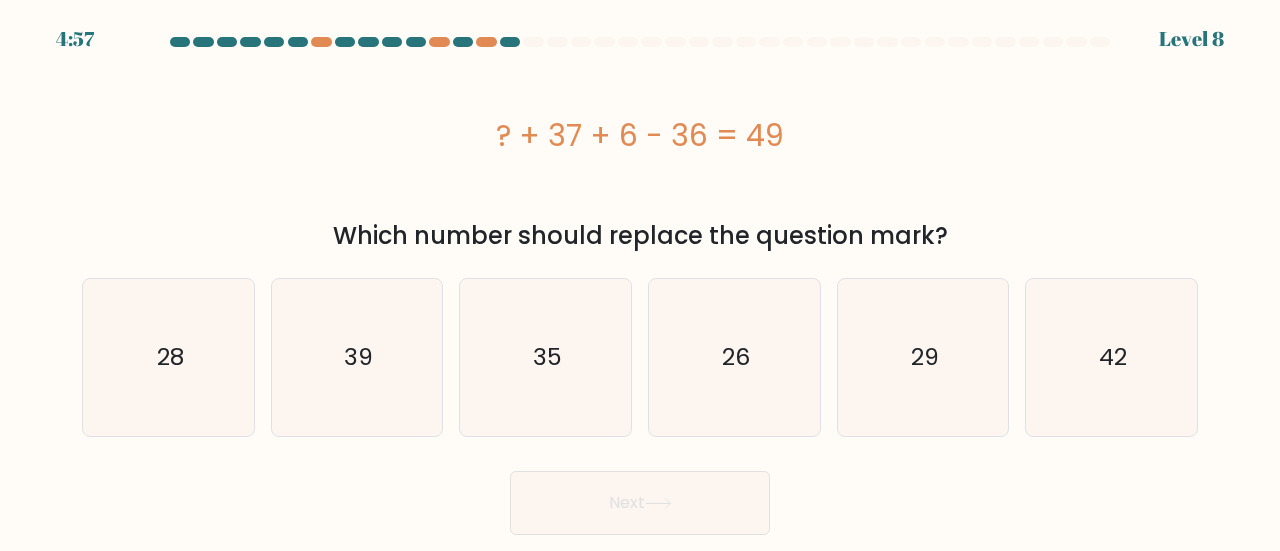 click on "? + 37 + 6 - 36 = 49" at bounding box center [640, 135] 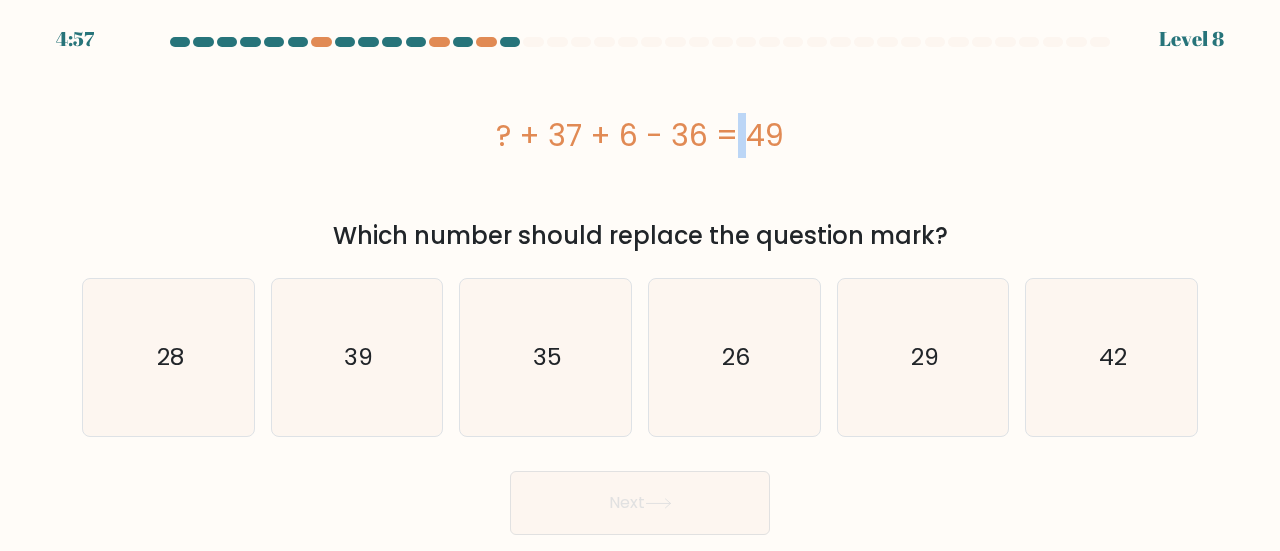 click on "? + 37 + 6 - 36 = 49" at bounding box center (640, 135) 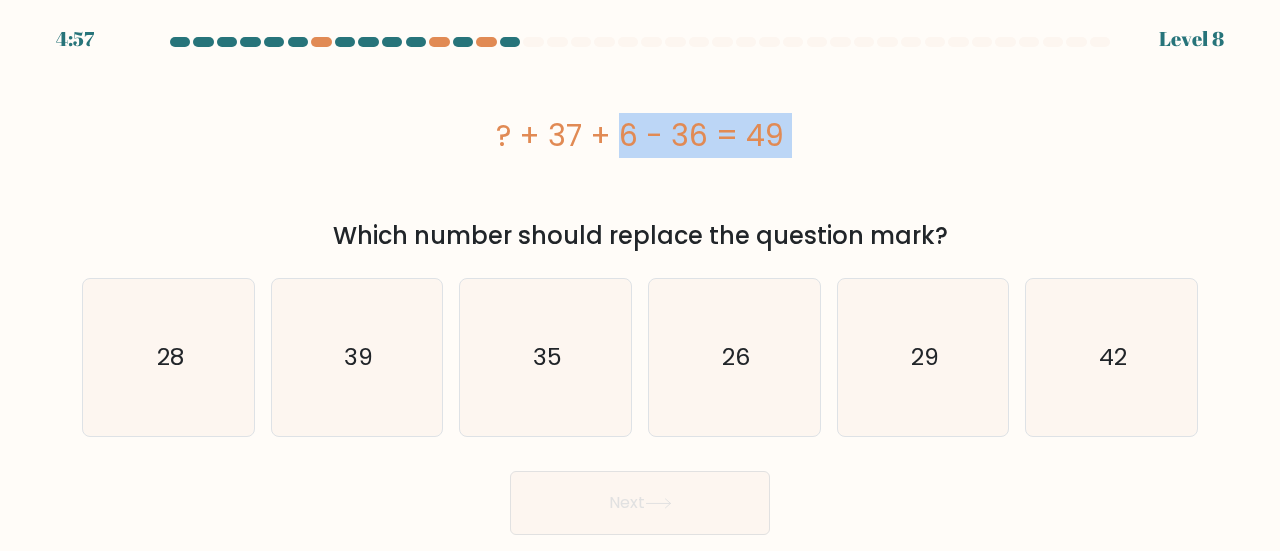 click on "? + 37 + 6 - 36 = 49" at bounding box center [640, 135] 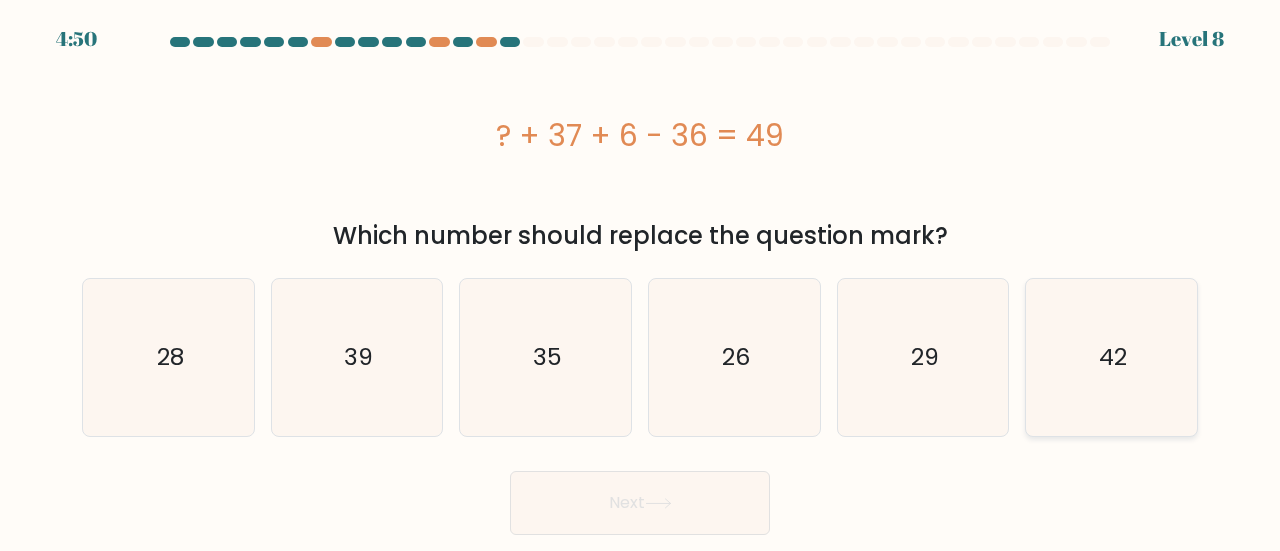 click on "42" at bounding box center [1111, 357] 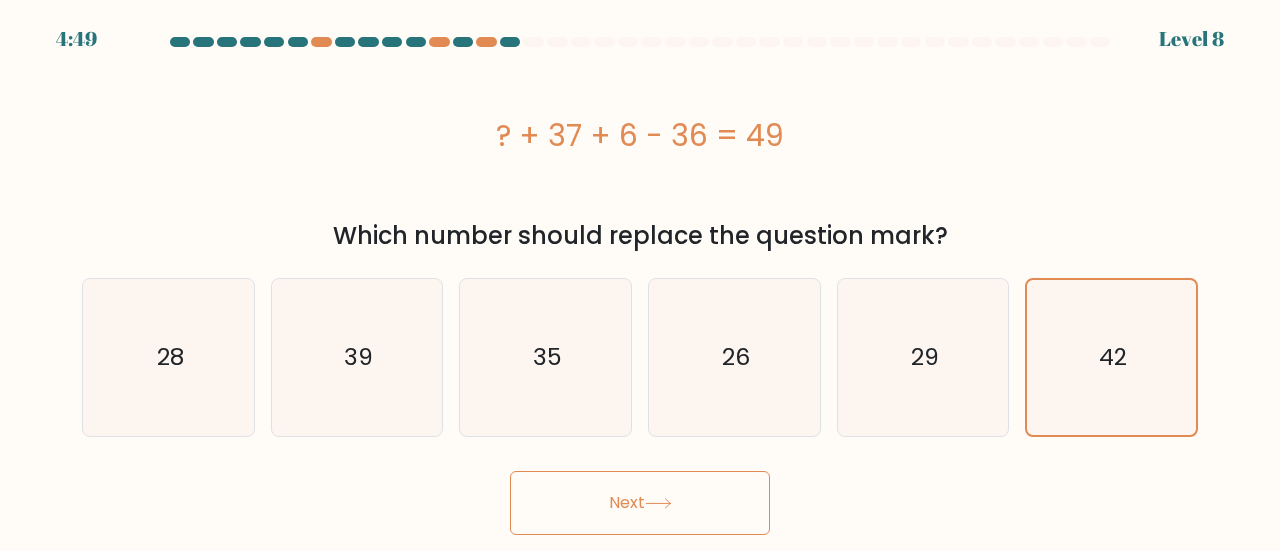 click on "Next" at bounding box center (640, 503) 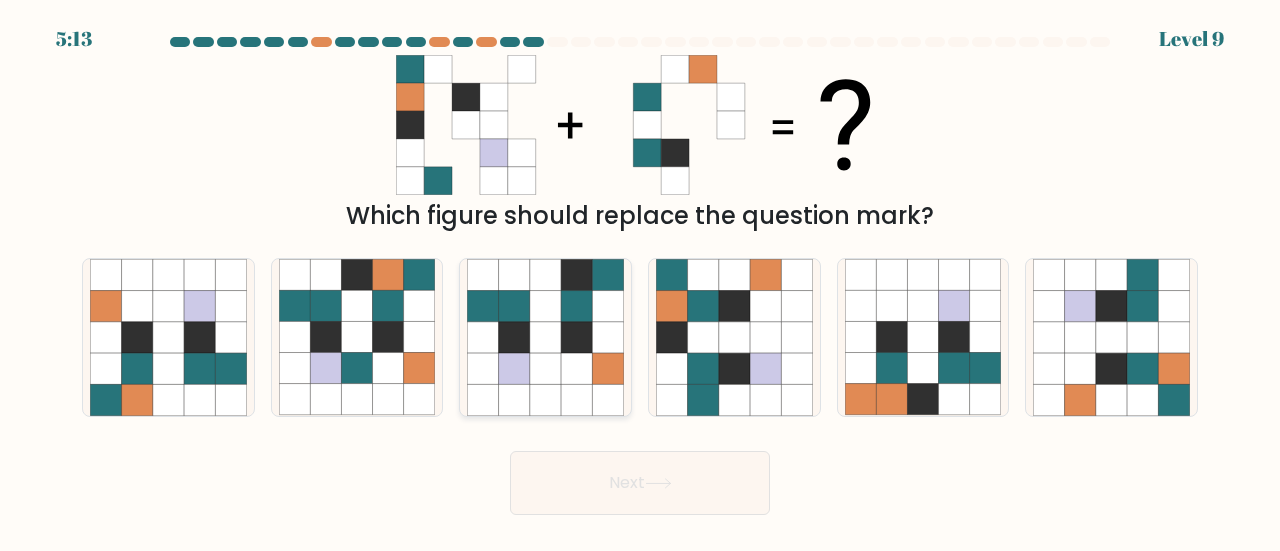 drag, startPoint x: 671, startPoint y: 369, endPoint x: 550, endPoint y: 396, distance: 123.97581 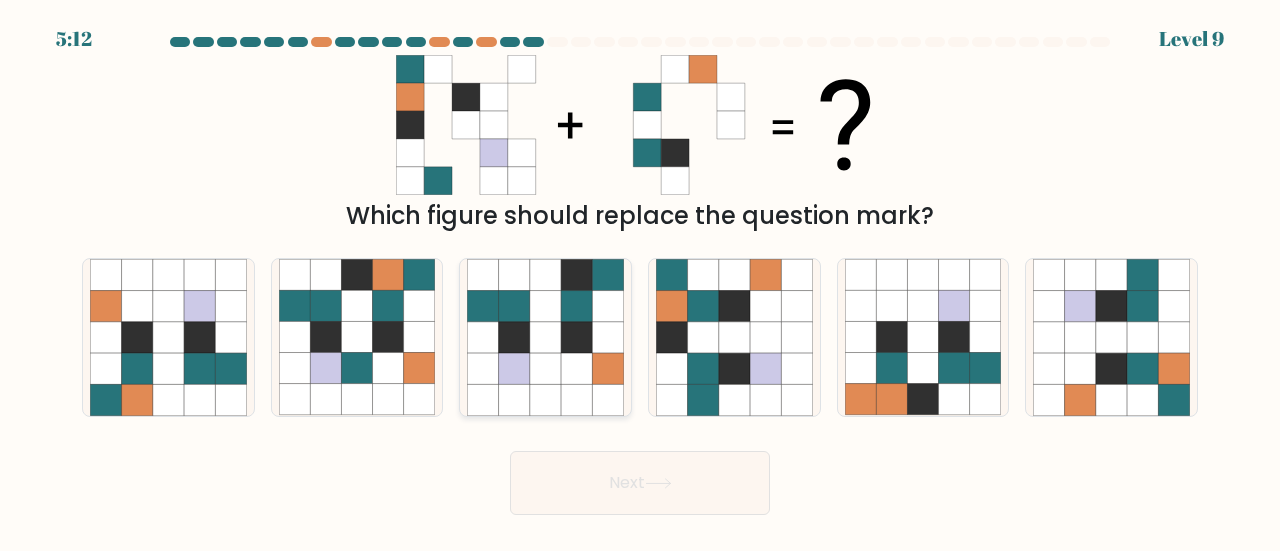 click at bounding box center [545, 399] 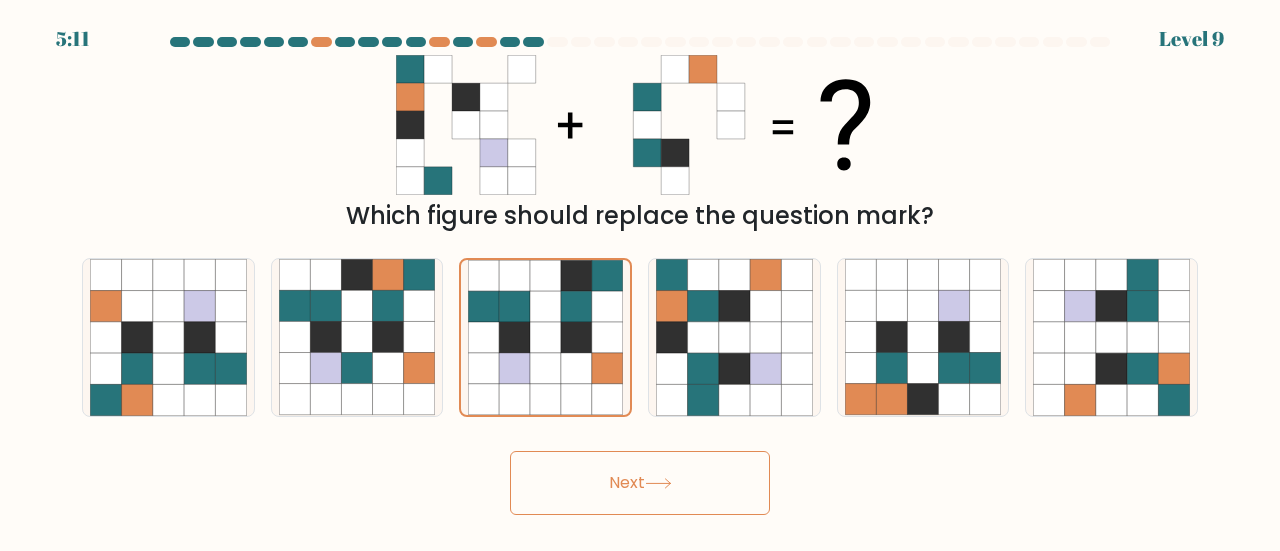 click on "Next" at bounding box center [640, 483] 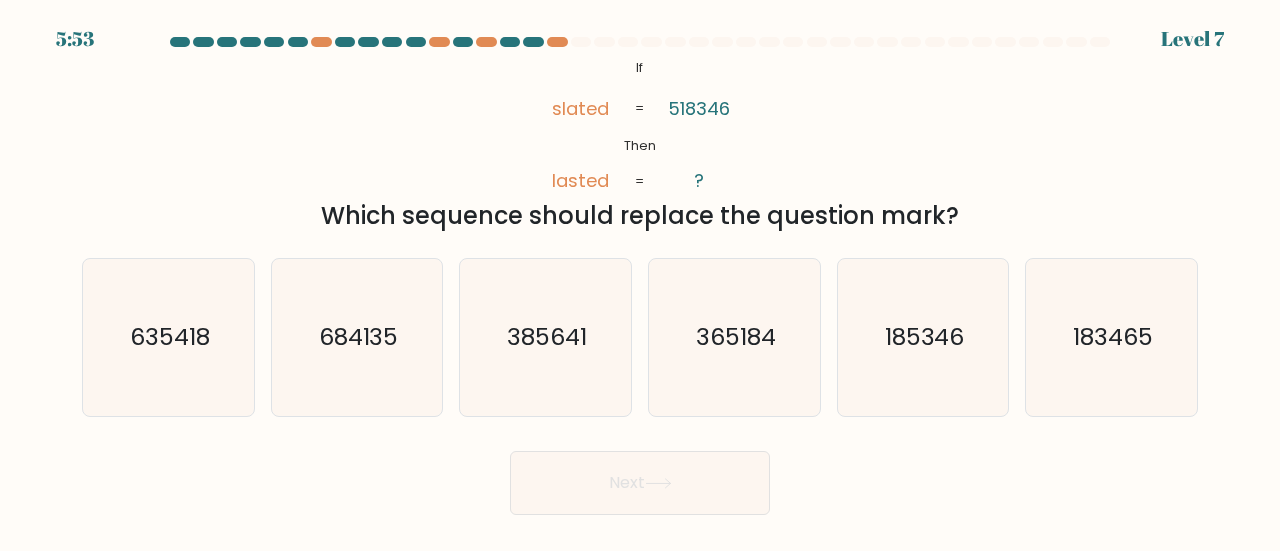 drag, startPoint x: 634, startPoint y: 63, endPoint x: 966, endPoint y: 220, distance: 367.2506 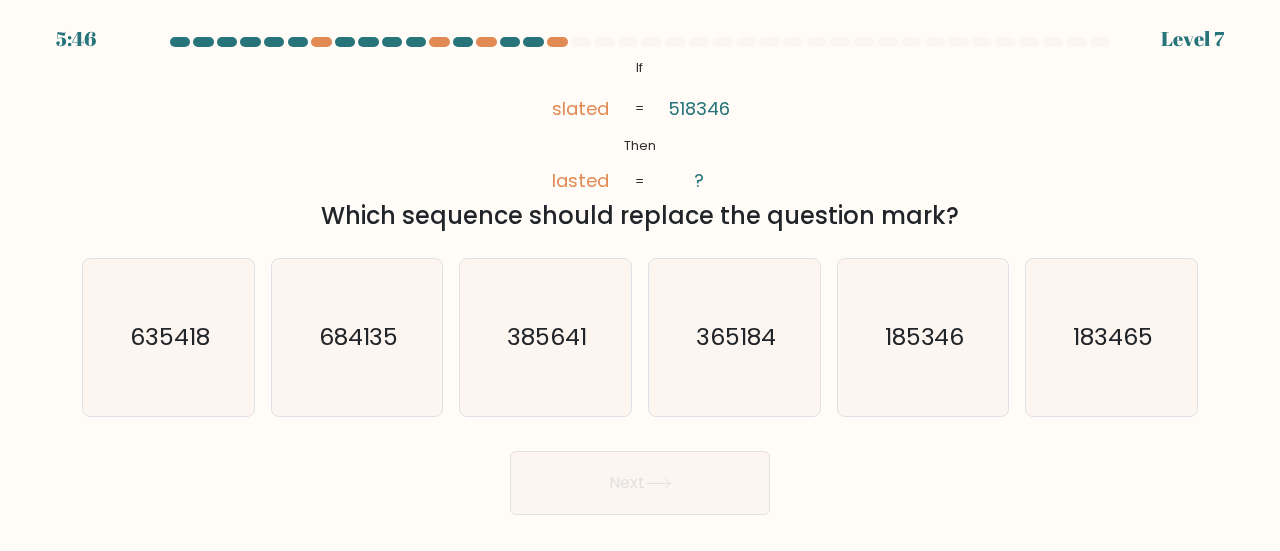 click on "@import url('https://fonts.googleapis.com/css?family=Abril+Fatface:400,100,100italic,300,300italic,400italic,500,500italic,700,700italic,900,900italic');           If       Then       slated       lasted       [NUMBER]       ?       =       =
Which sequence should replace the question mark?" at bounding box center [640, 144] 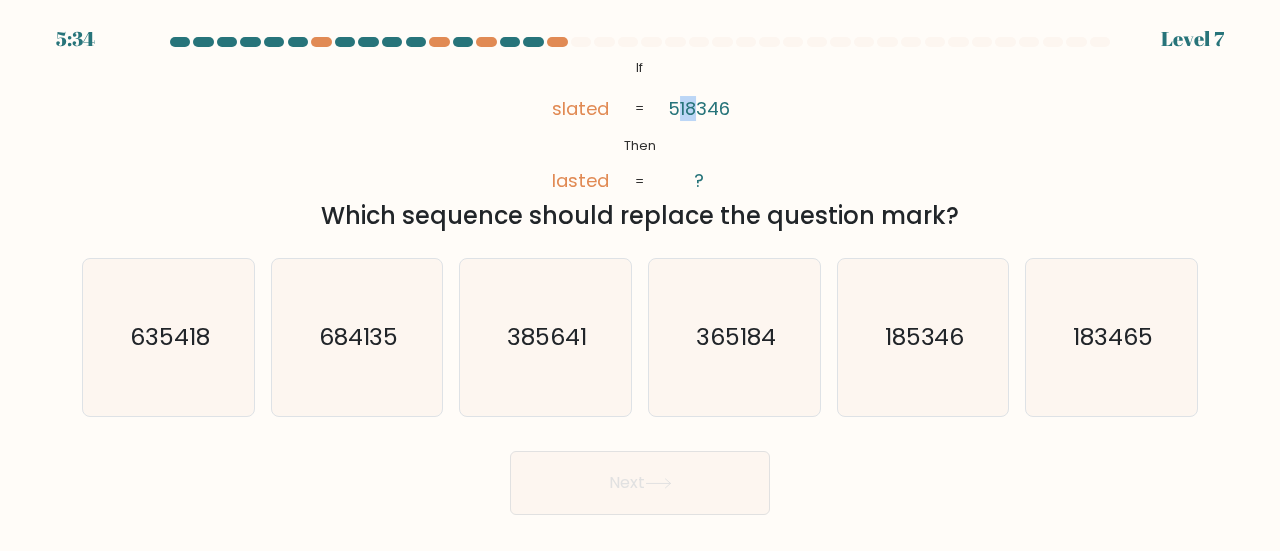 drag, startPoint x: 678, startPoint y: 111, endPoint x: 693, endPoint y: 111, distance: 15 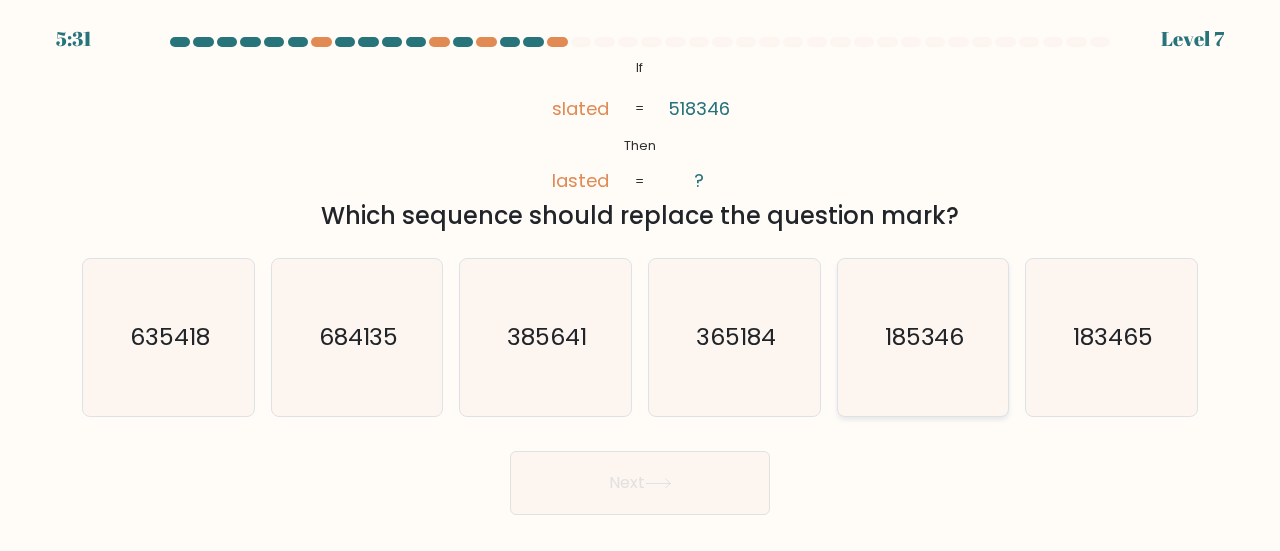 click on "185346" at bounding box center (923, 337) 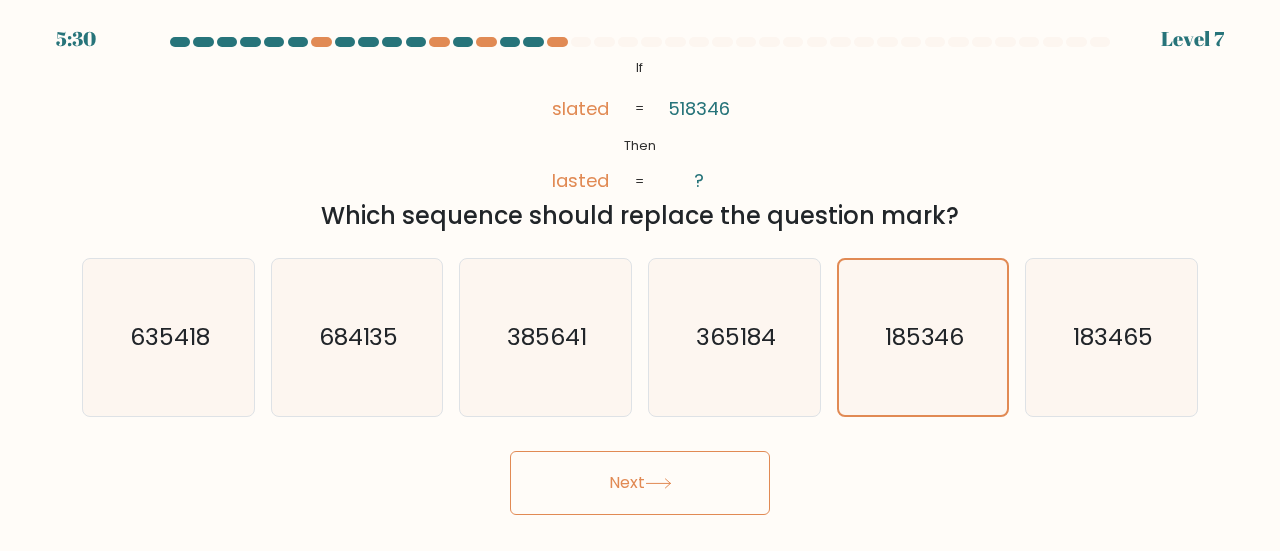 click on "Next" at bounding box center [640, 483] 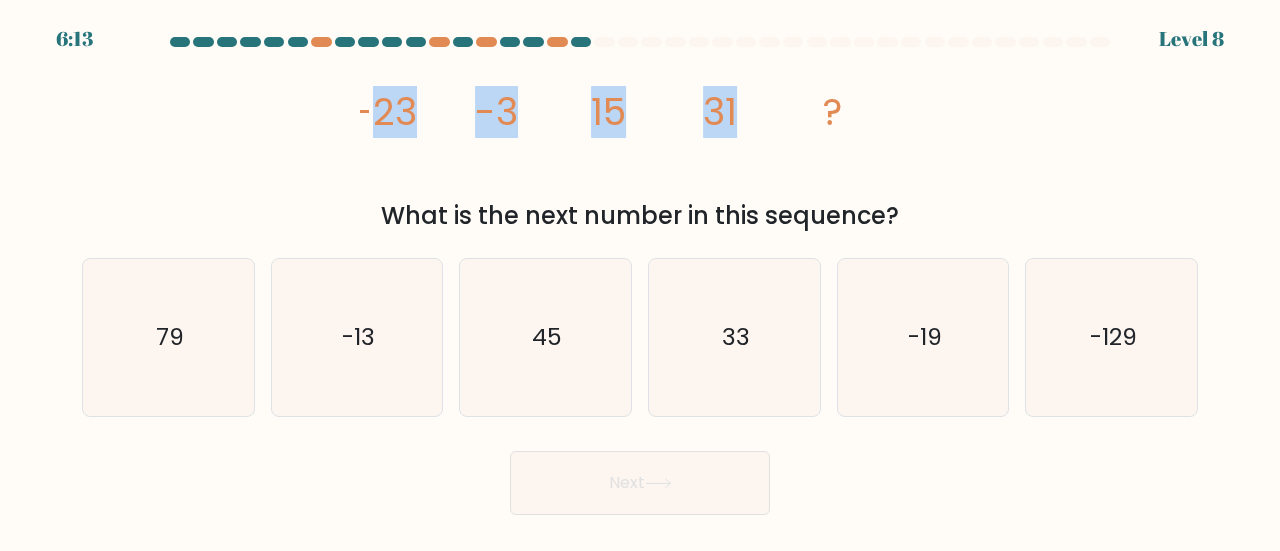drag, startPoint x: 367, startPoint y: 134, endPoint x: 750, endPoint y: 108, distance: 383.8815 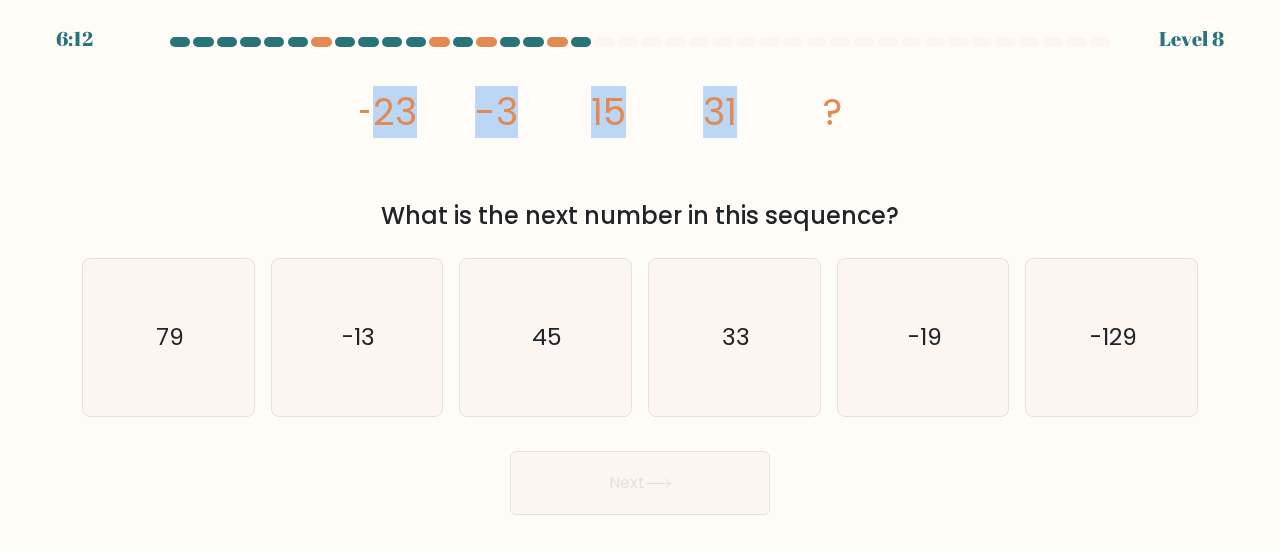 click on "image/svg+xml
-23
-3
15
31
?" at bounding box center (640, 125) 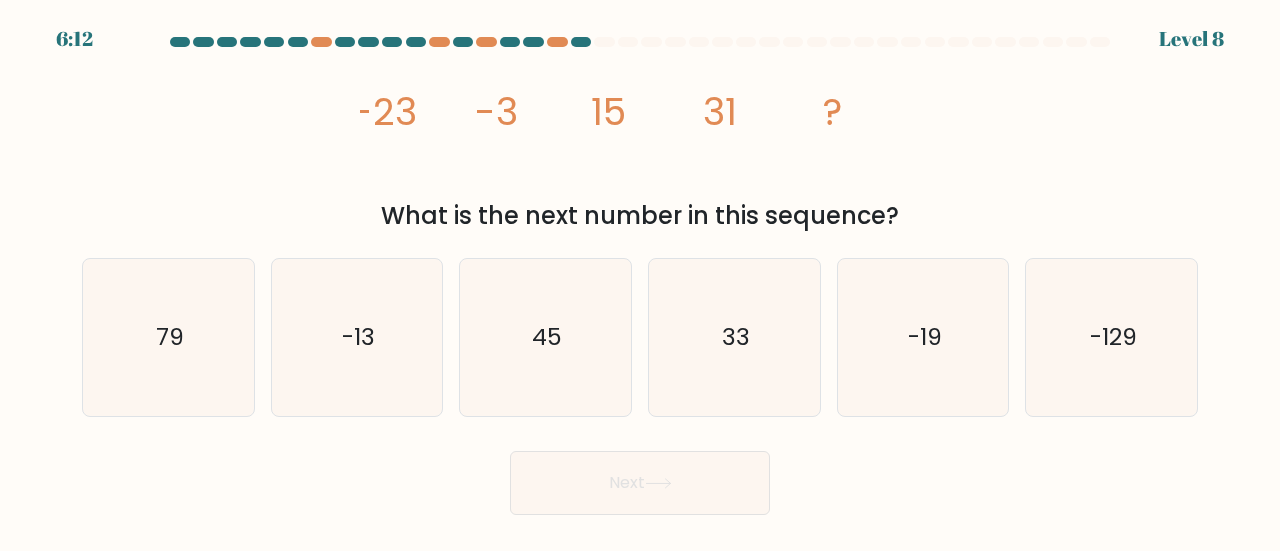 click on "image/svg+xml
-23
-3
15
31
?" at bounding box center (640, 125) 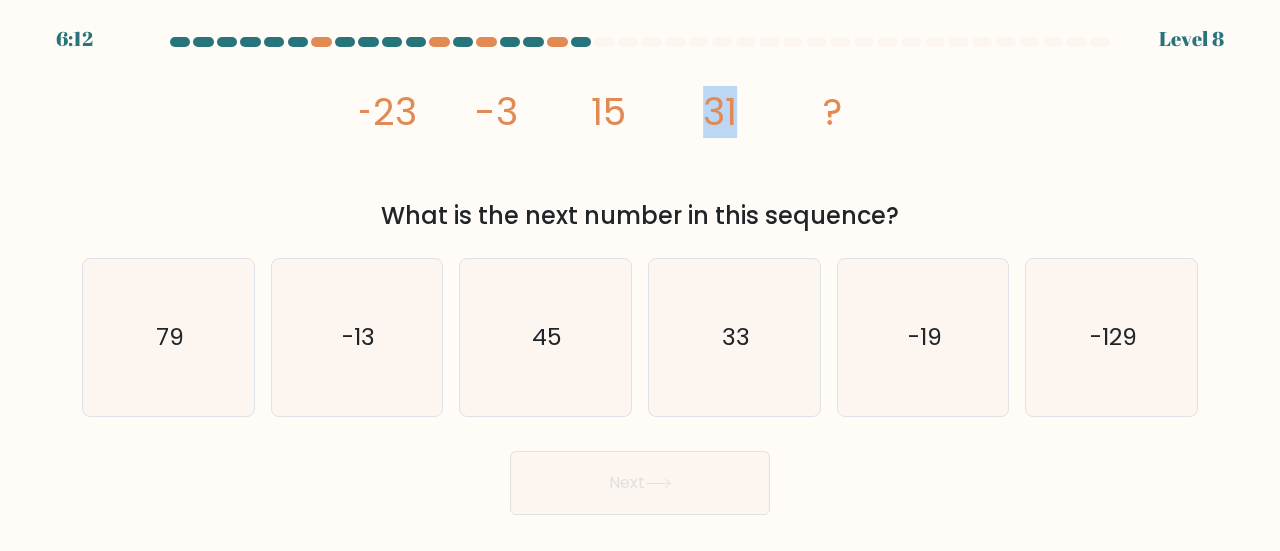 click on "image/svg+xml
-23
-3
15
31
?" at bounding box center (640, 125) 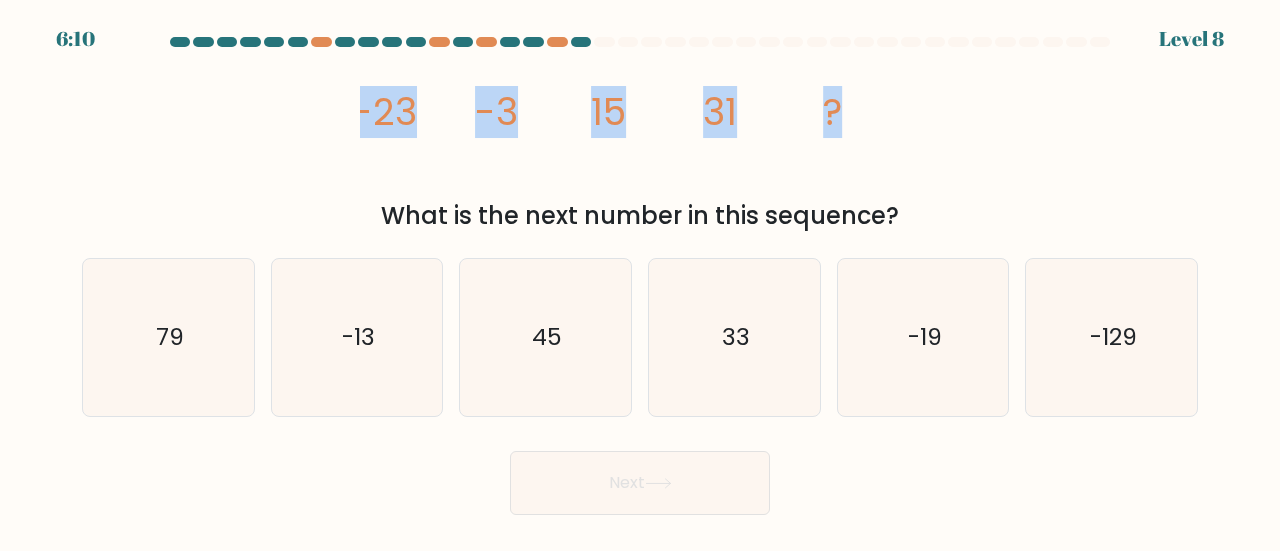 drag, startPoint x: 849, startPoint y: 125, endPoint x: 244, endPoint y: 125, distance: 605 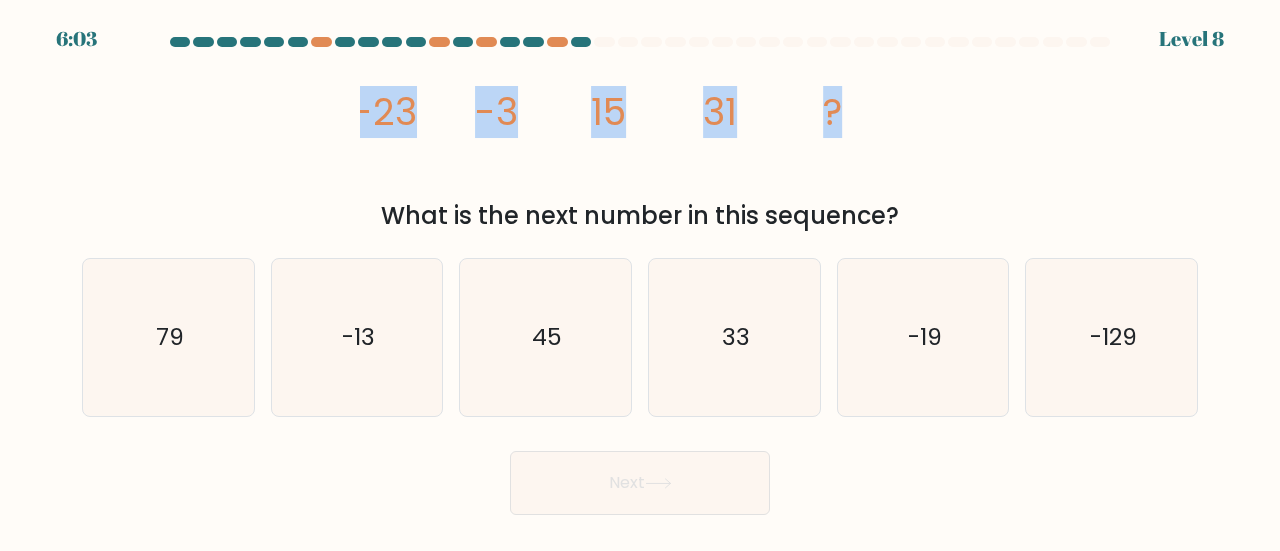 click on "-23" at bounding box center [384, 112] 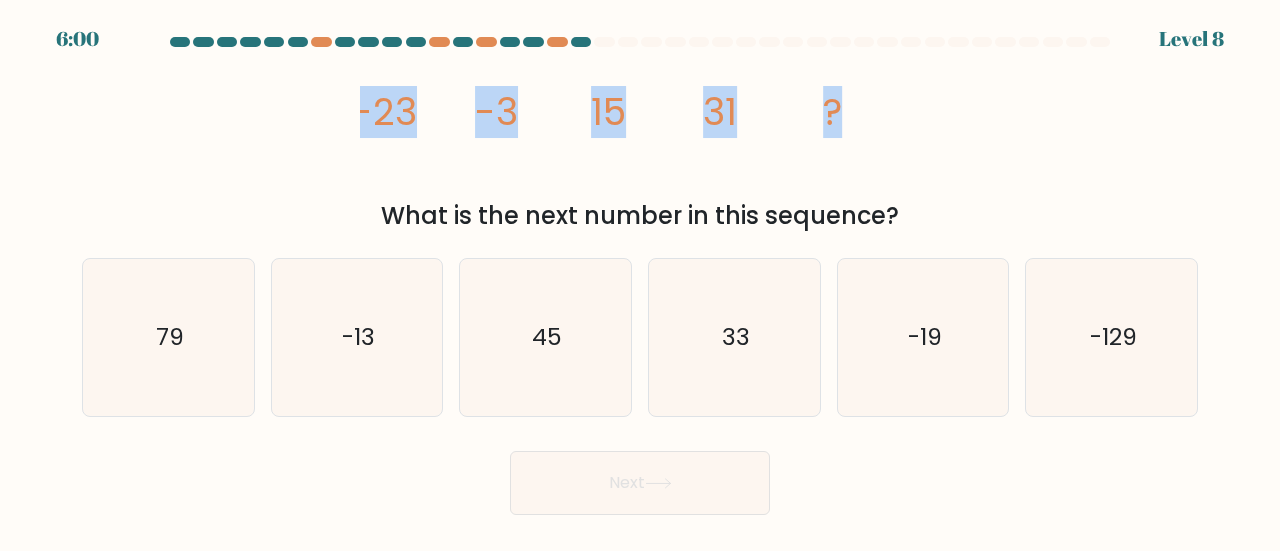 drag, startPoint x: 362, startPoint y: 111, endPoint x: 856, endPoint y: 117, distance: 494.03644 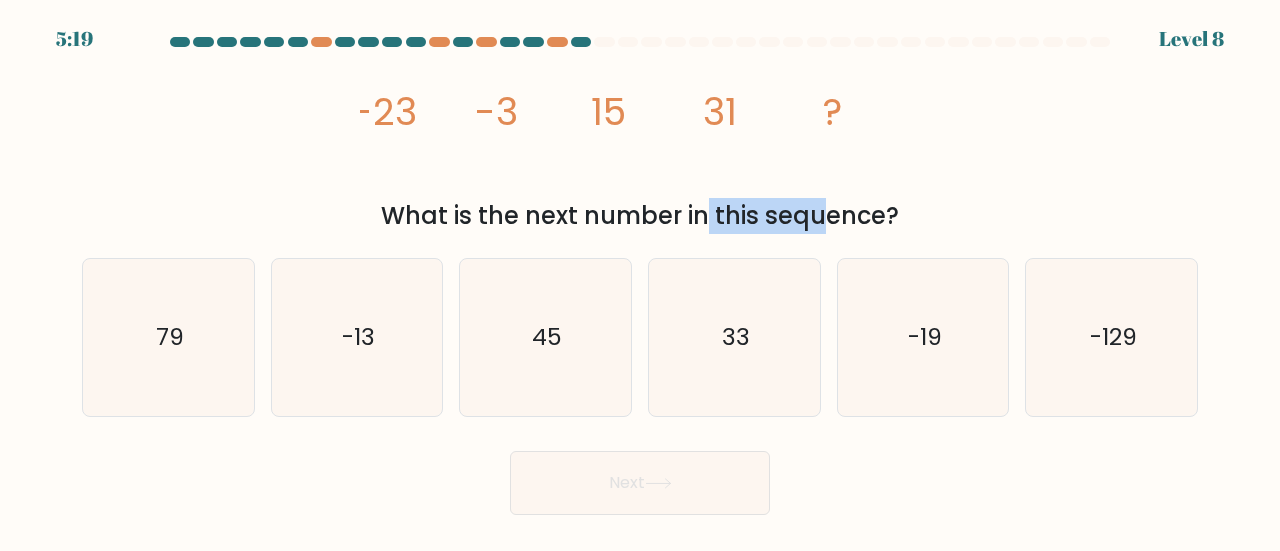 drag, startPoint x: 526, startPoint y: 217, endPoint x: 668, endPoint y: 217, distance: 142 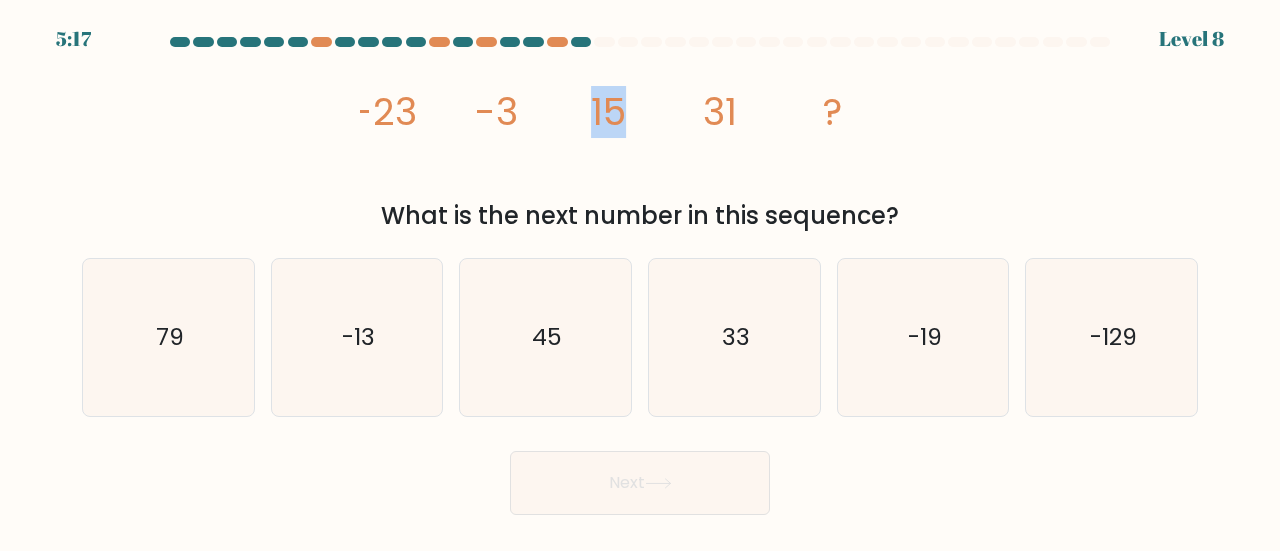 drag, startPoint x: 596, startPoint y: 117, endPoint x: 661, endPoint y: 113, distance: 65.12296 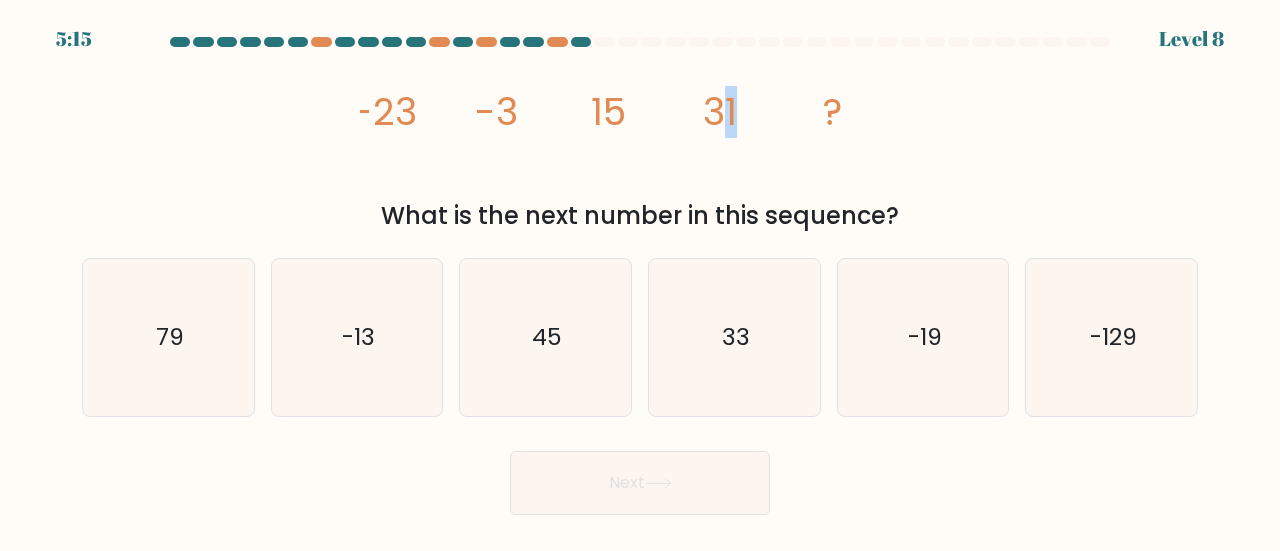 drag, startPoint x: 720, startPoint y: 123, endPoint x: 734, endPoint y: 128, distance: 14.866069 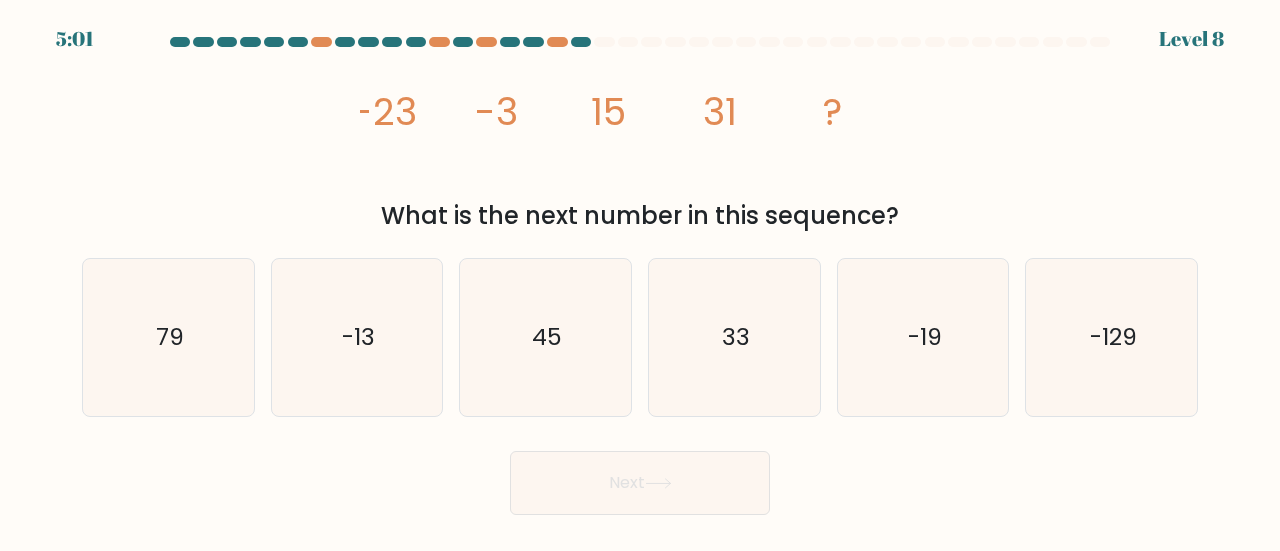 click on "What is the next number in this sequence?" at bounding box center [640, 216] 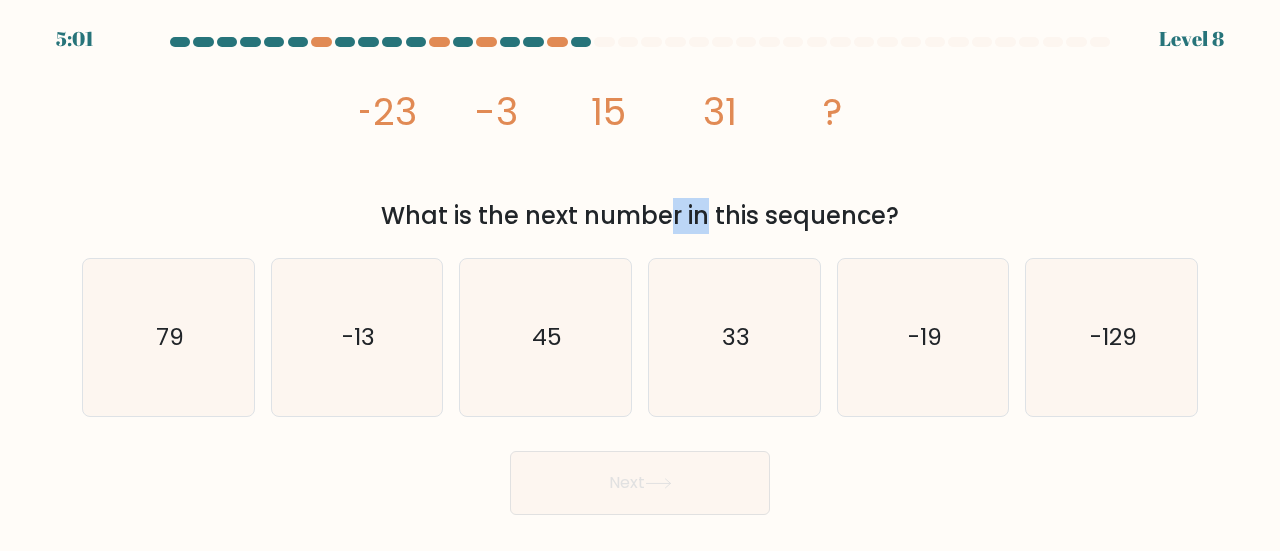click on "What is the next number in this sequence?" at bounding box center [640, 216] 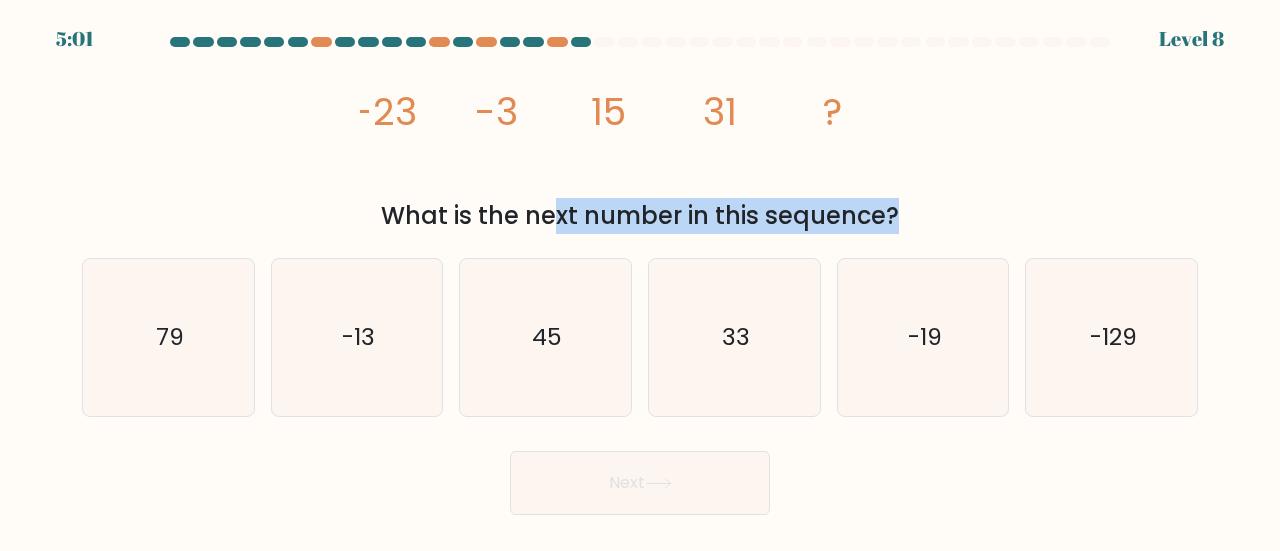 click on "What is the next number in this sequence?" at bounding box center (640, 216) 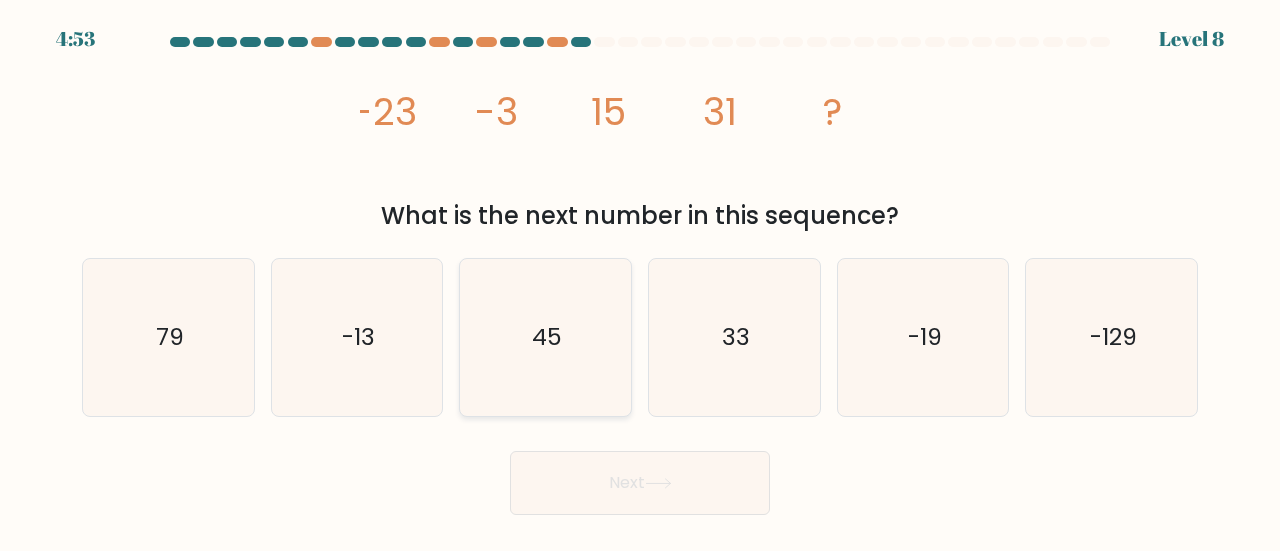 drag, startPoint x: 574, startPoint y: 332, endPoint x: 574, endPoint y: 343, distance: 11 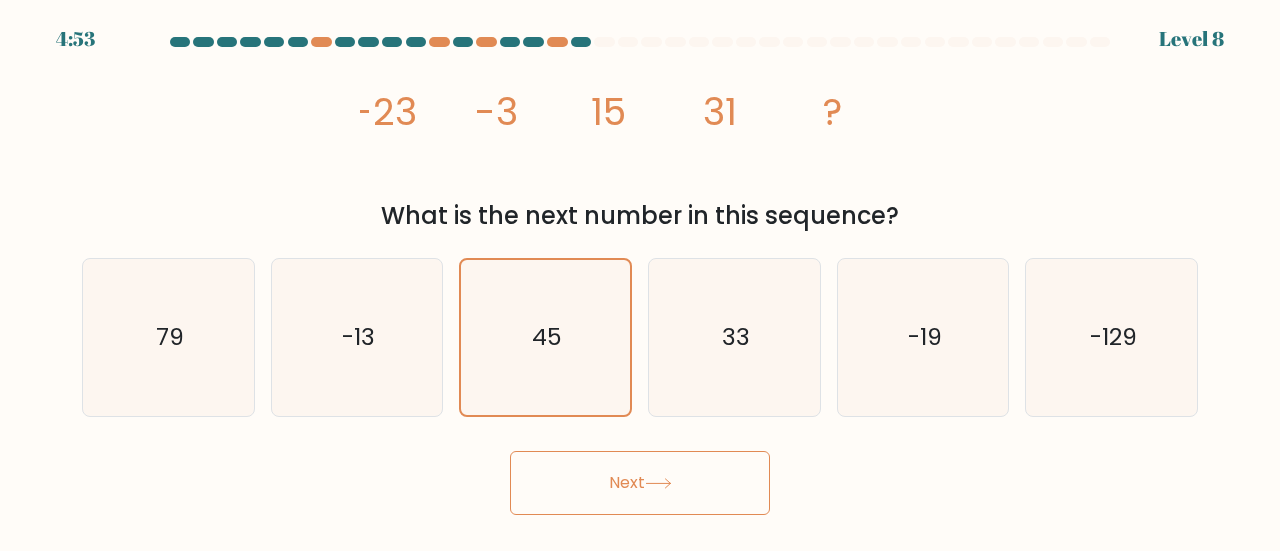 click on "Next" at bounding box center (640, 483) 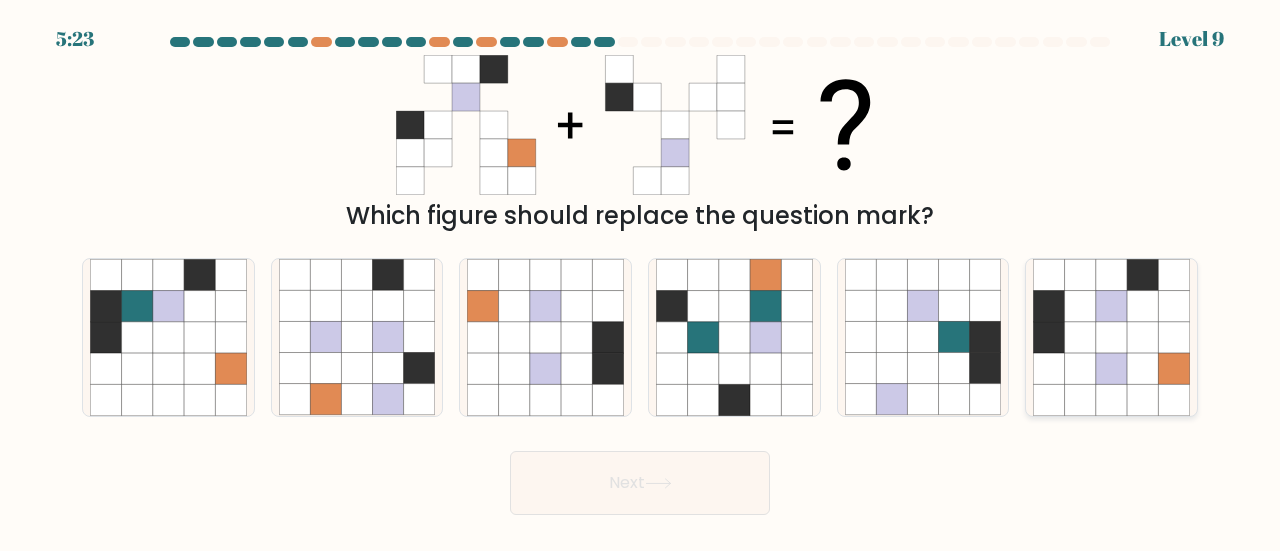click at bounding box center [1111, 399] 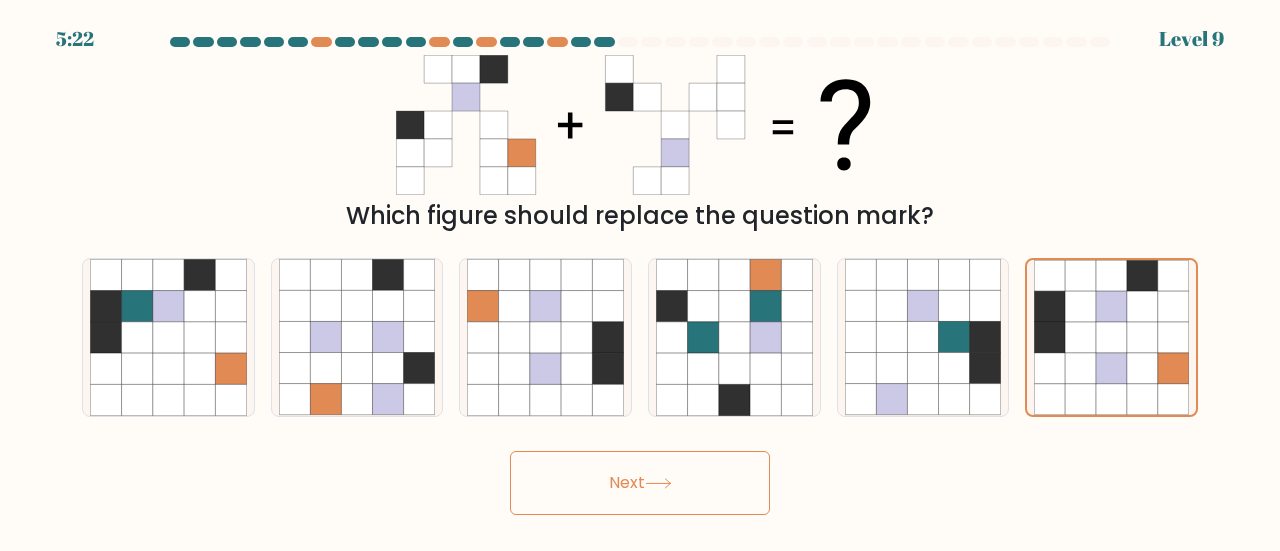 click on "Next" at bounding box center (640, 483) 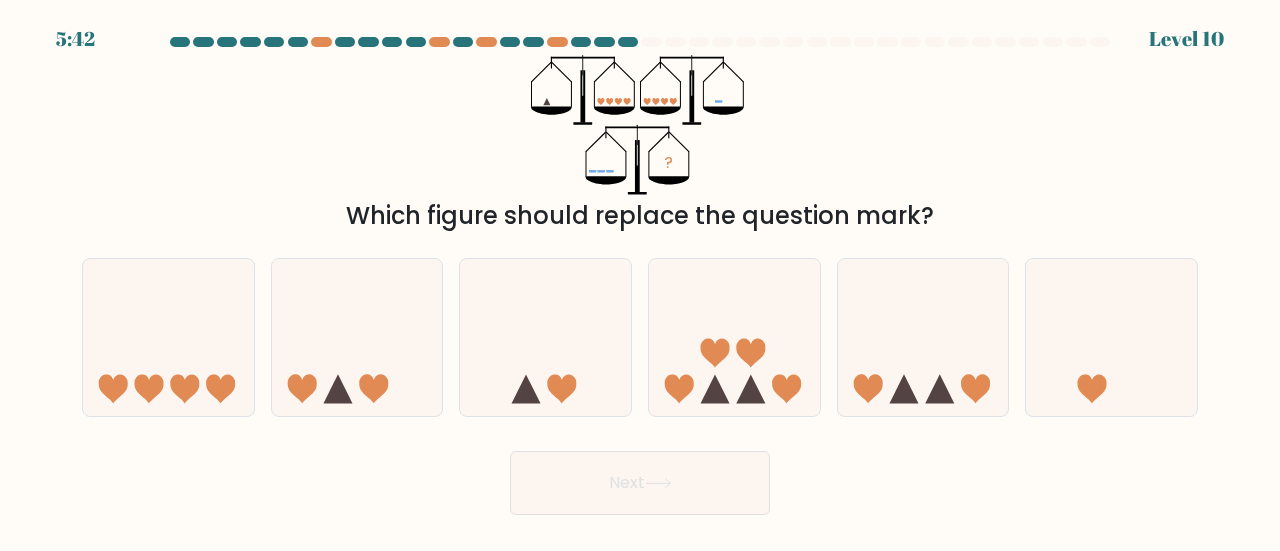 type 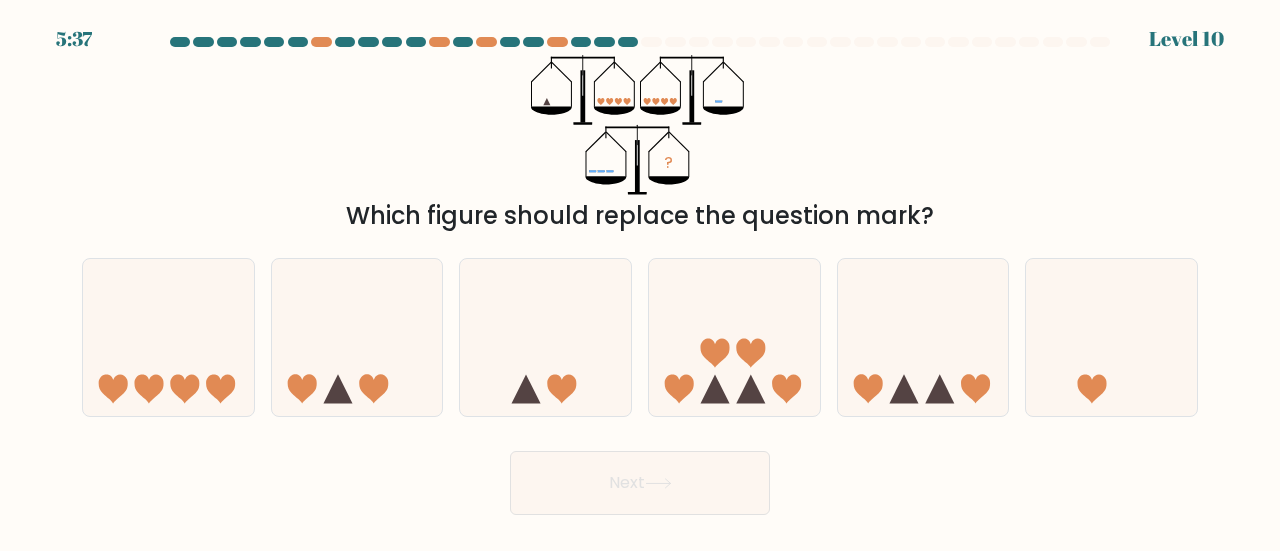 click on "?
Which figure should replace the question mark?" at bounding box center (640, 144) 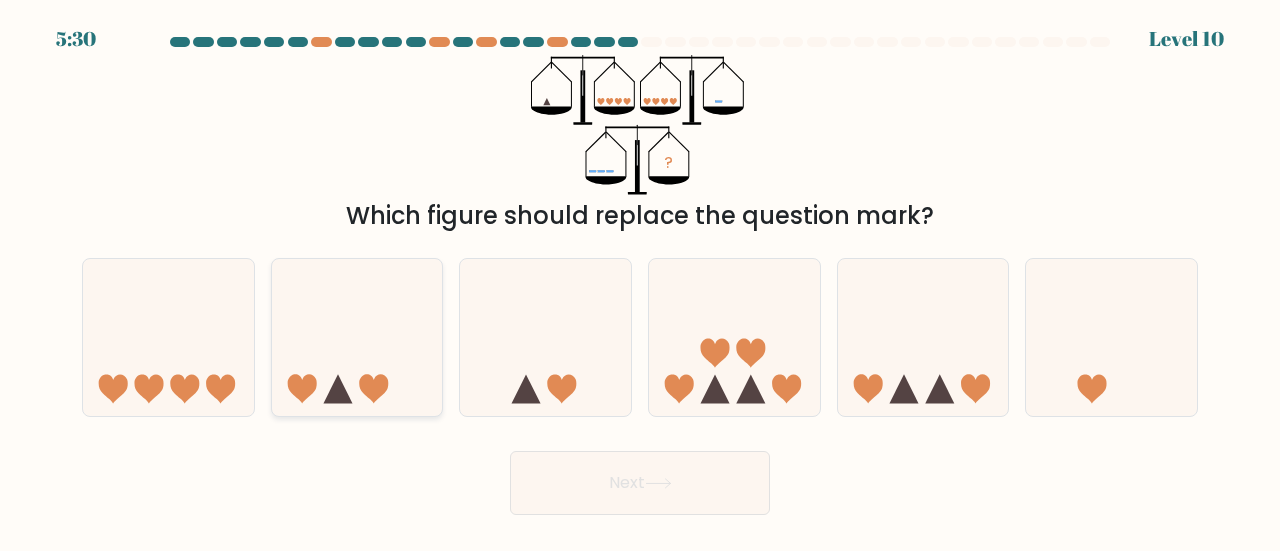 click at bounding box center (357, 337) 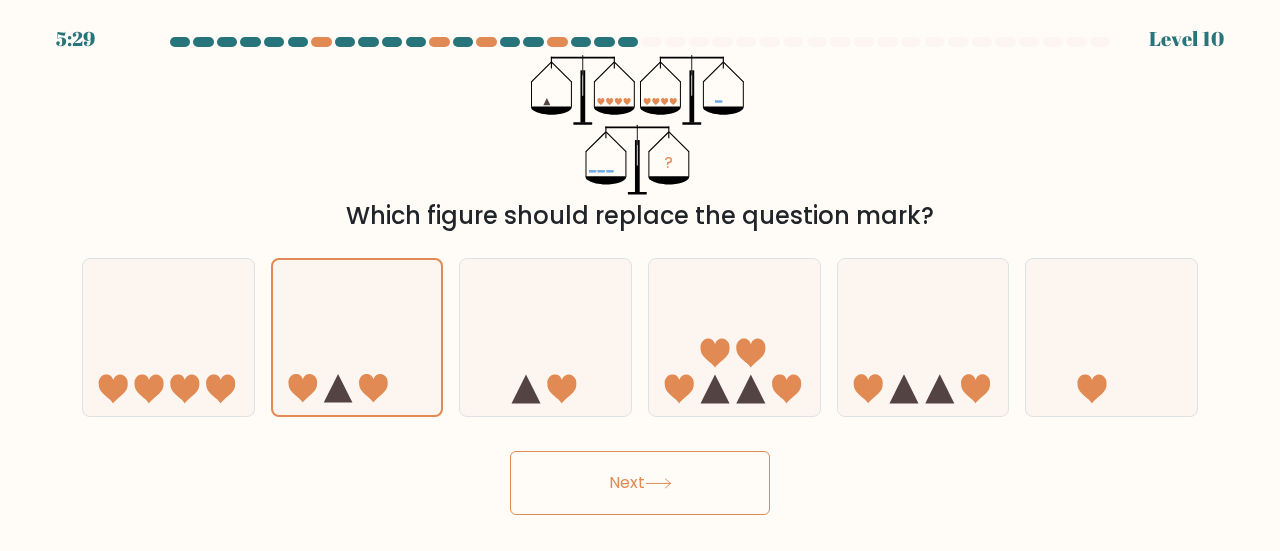 click on "Next" at bounding box center (640, 483) 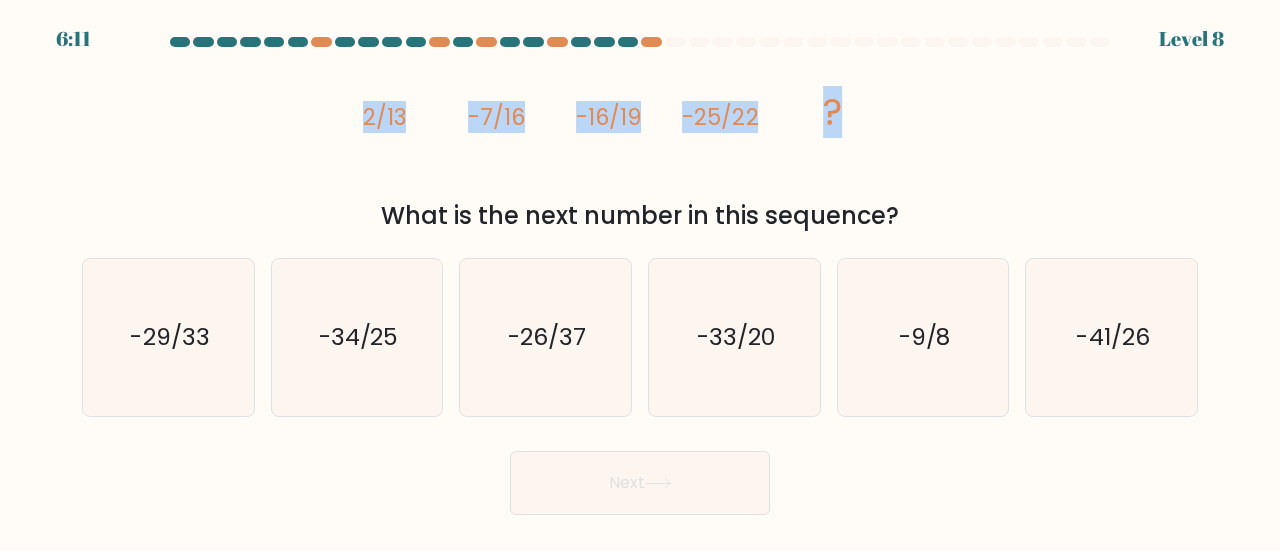 drag, startPoint x: 366, startPoint y: 121, endPoint x: 858, endPoint y: 121, distance: 492 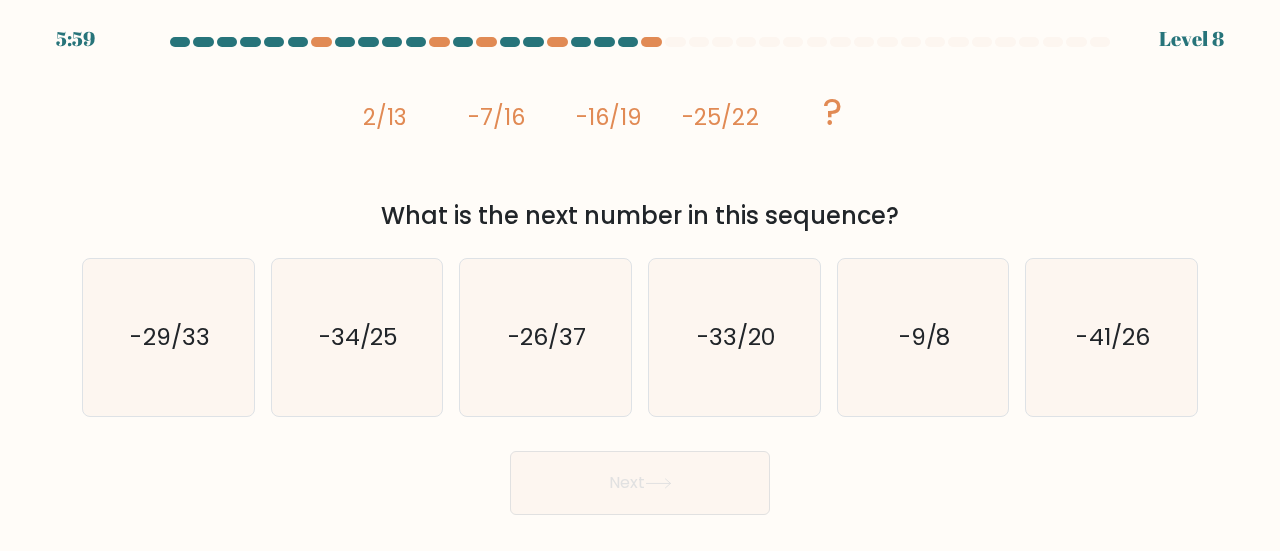 click on "What is the next number in this sequence?" at bounding box center [640, 216] 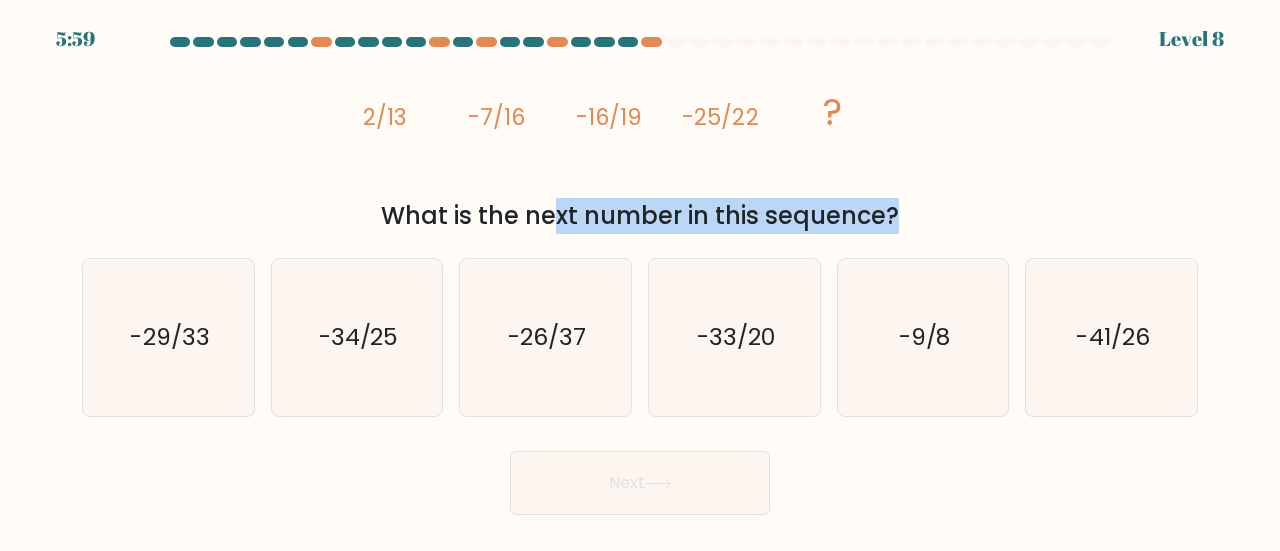 click on "What is the next number in this sequence?" at bounding box center (640, 216) 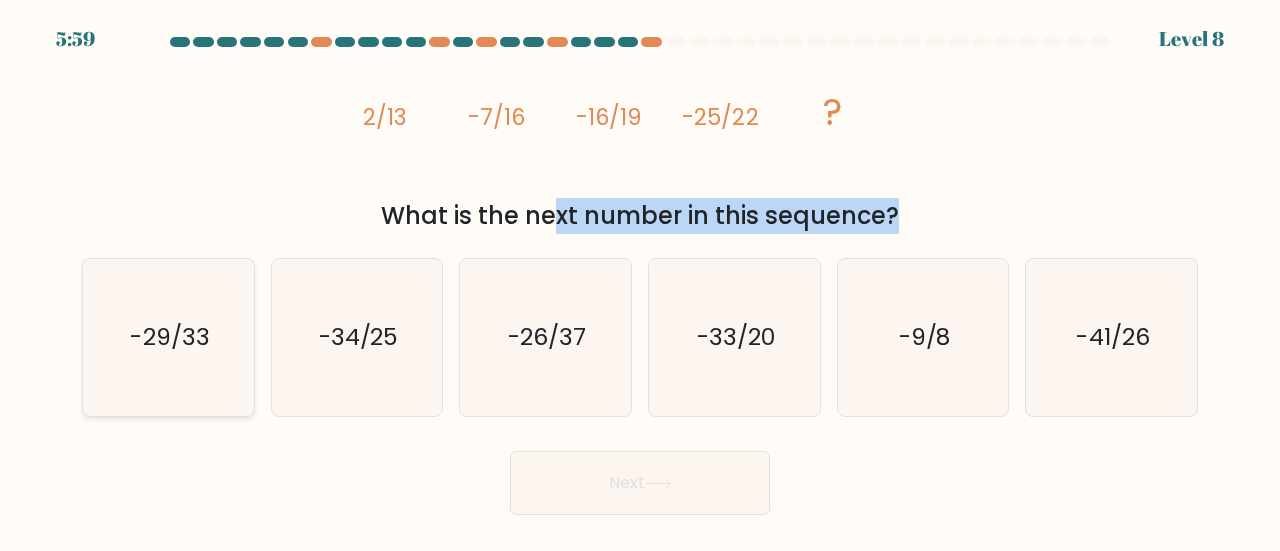 copy on "What is the next number in this sequence?" 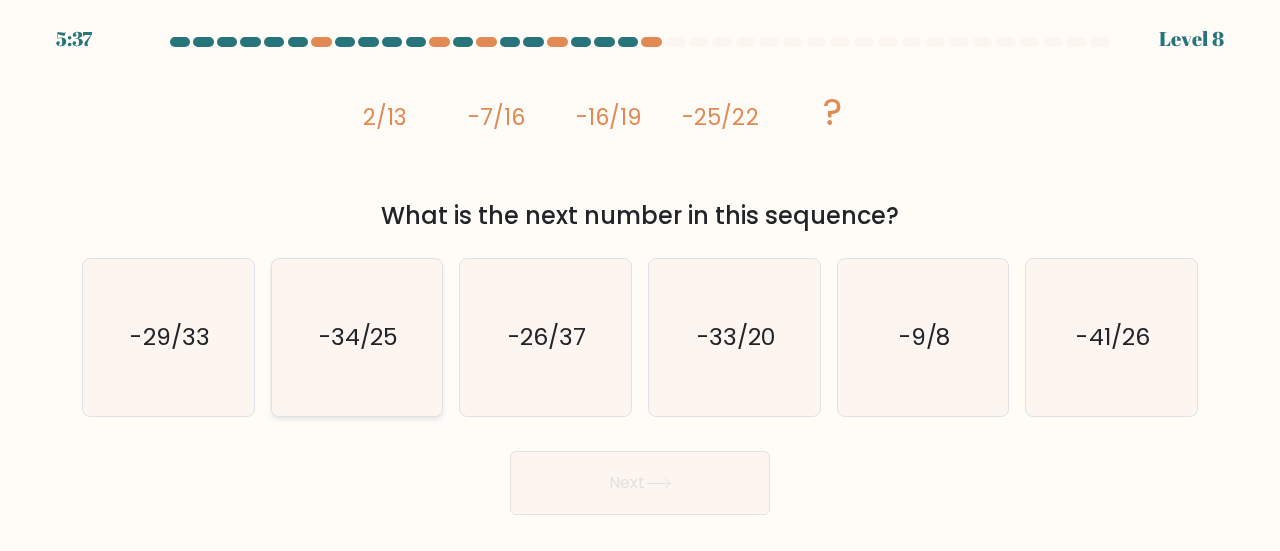 click on "-34/25" at bounding box center (359, 336) 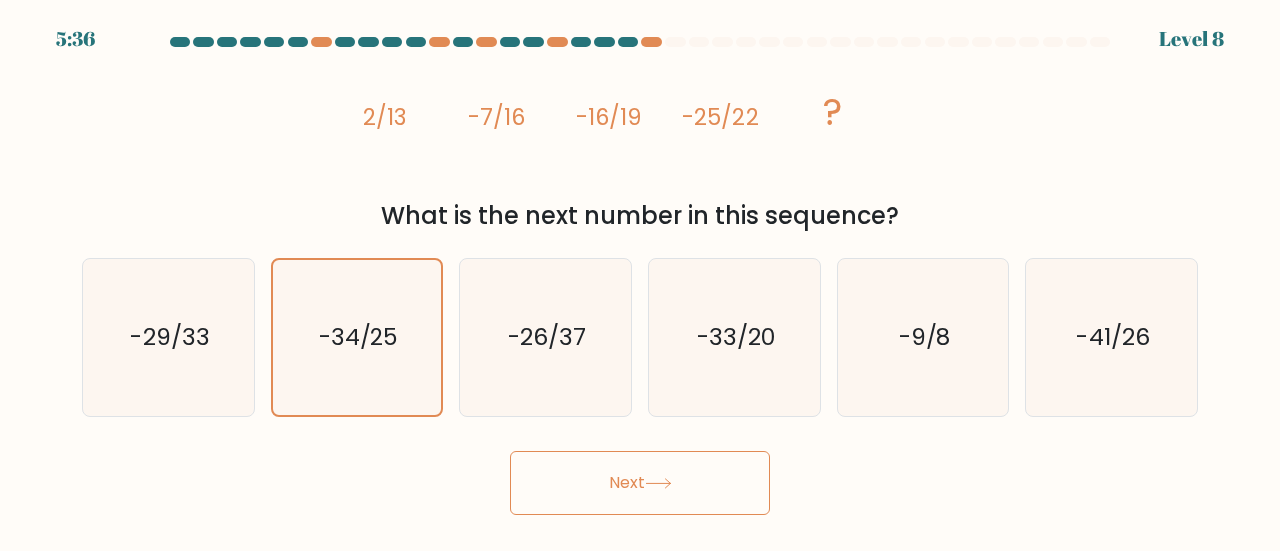 click on "Next" at bounding box center (640, 483) 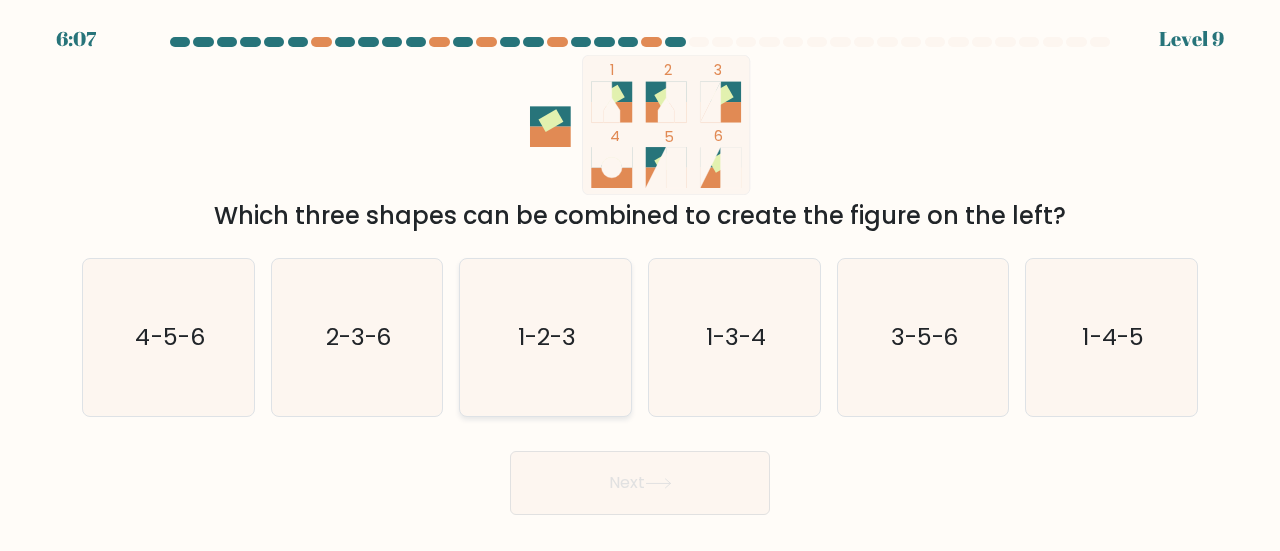 click on "1-2-3" at bounding box center (545, 337) 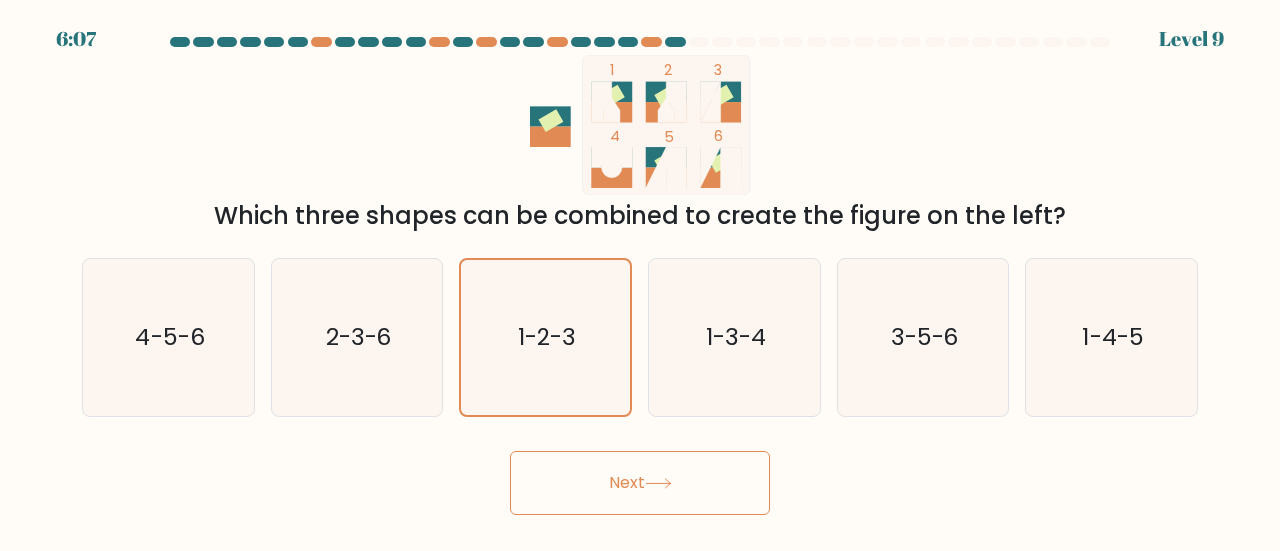 click on "Next" at bounding box center [640, 483] 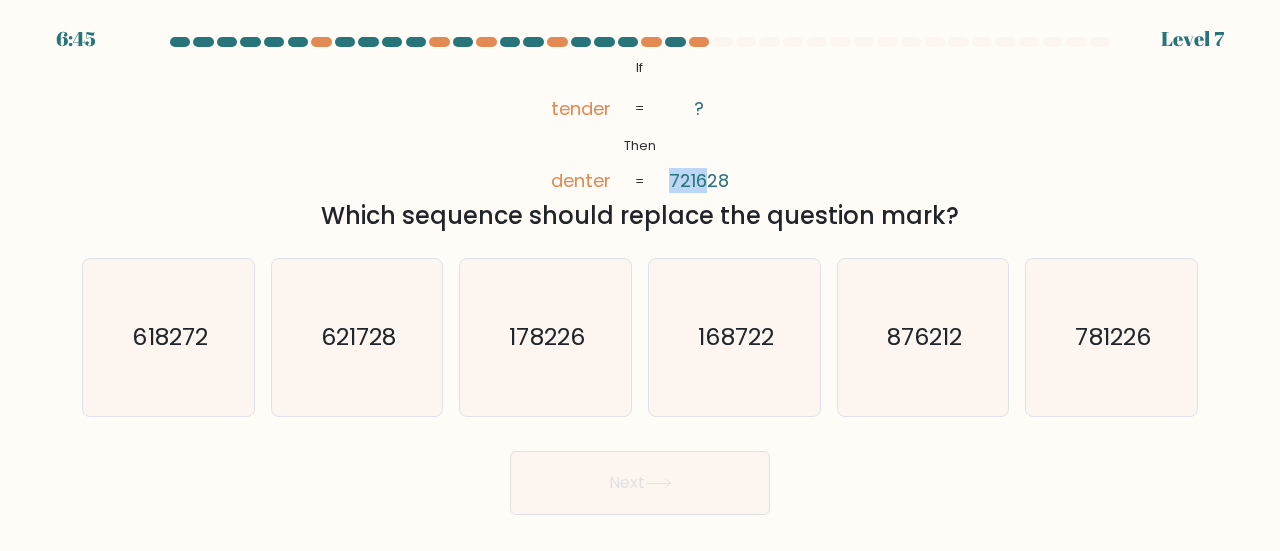 drag, startPoint x: 673, startPoint y: 185, endPoint x: 701, endPoint y: 187, distance: 28.071337 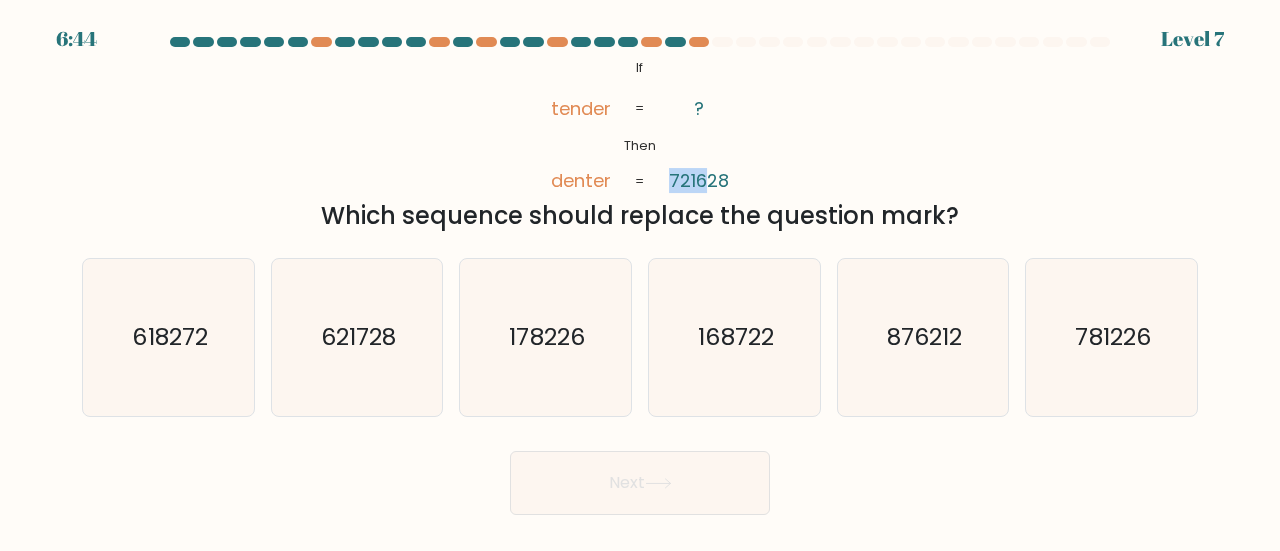 click on "721628" at bounding box center (699, 180) 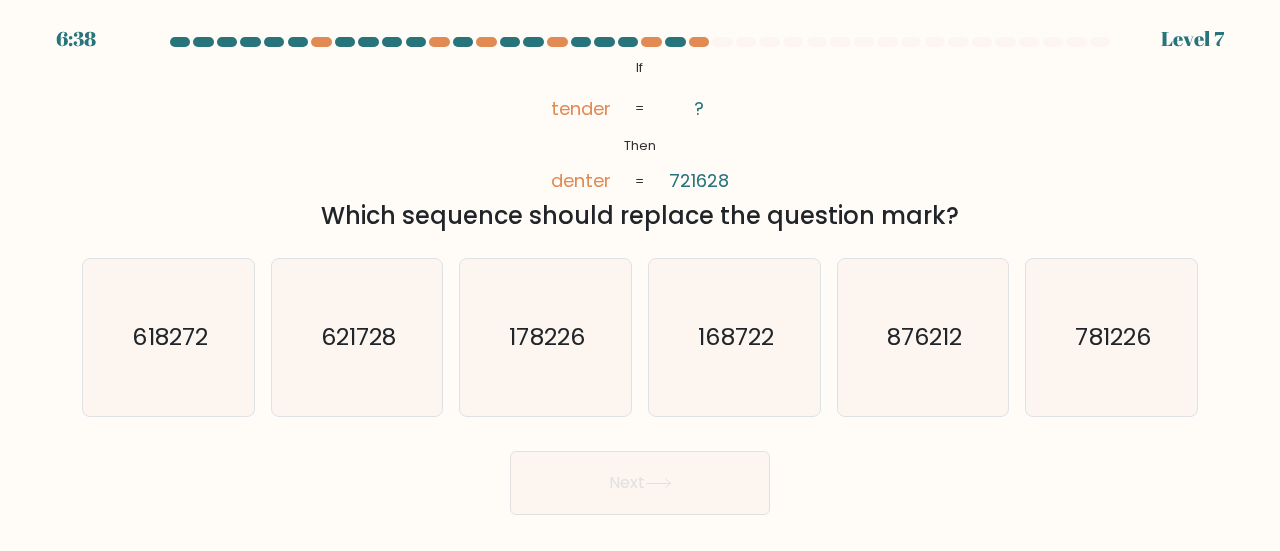click on "721628" at bounding box center (699, 180) 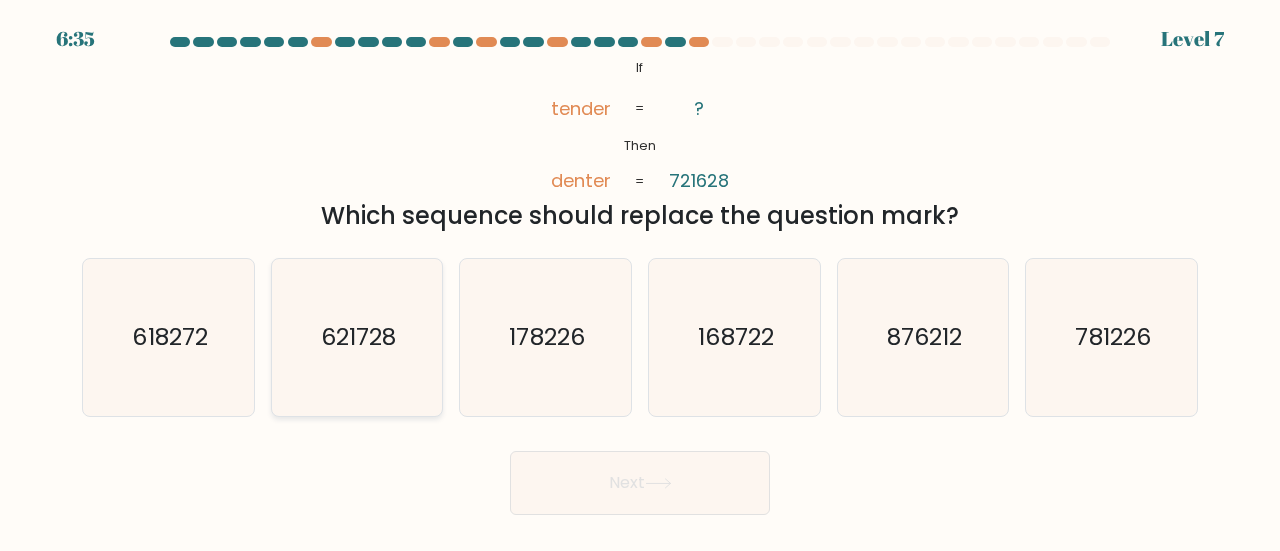 click on "621728" at bounding box center (357, 337) 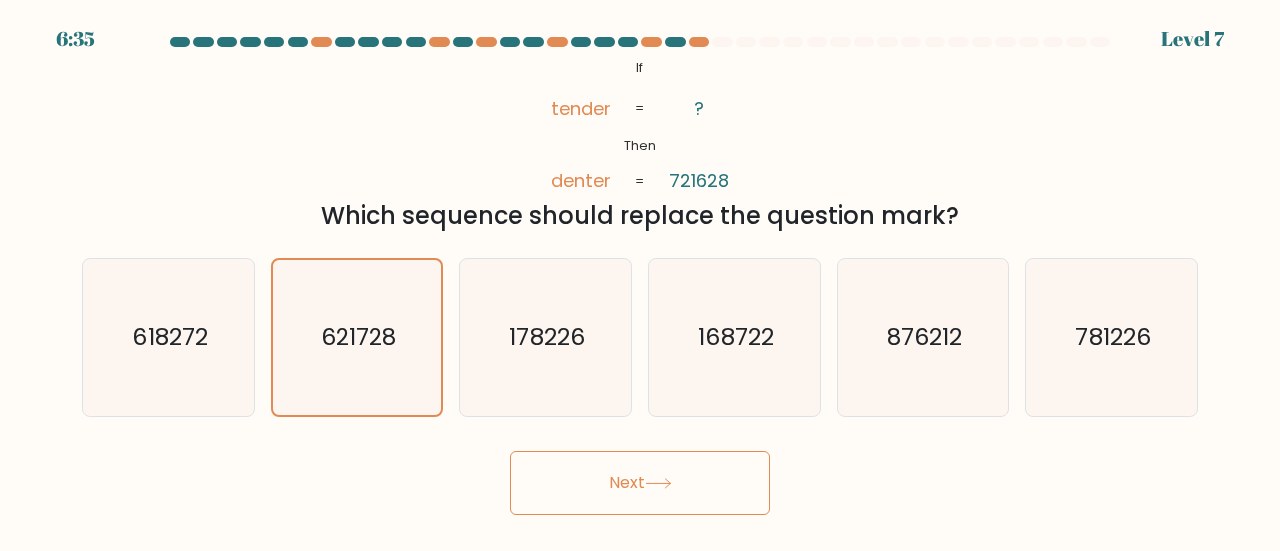 click on "Next" at bounding box center [640, 483] 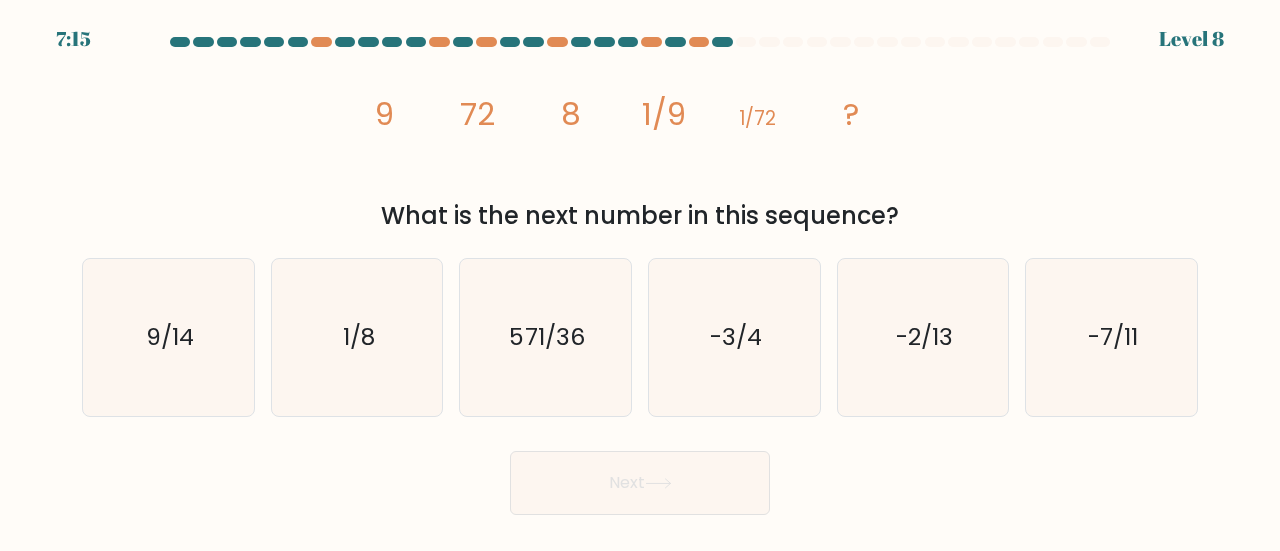 drag, startPoint x: 366, startPoint y: 115, endPoint x: 898, endPoint y: 217, distance: 541.68994 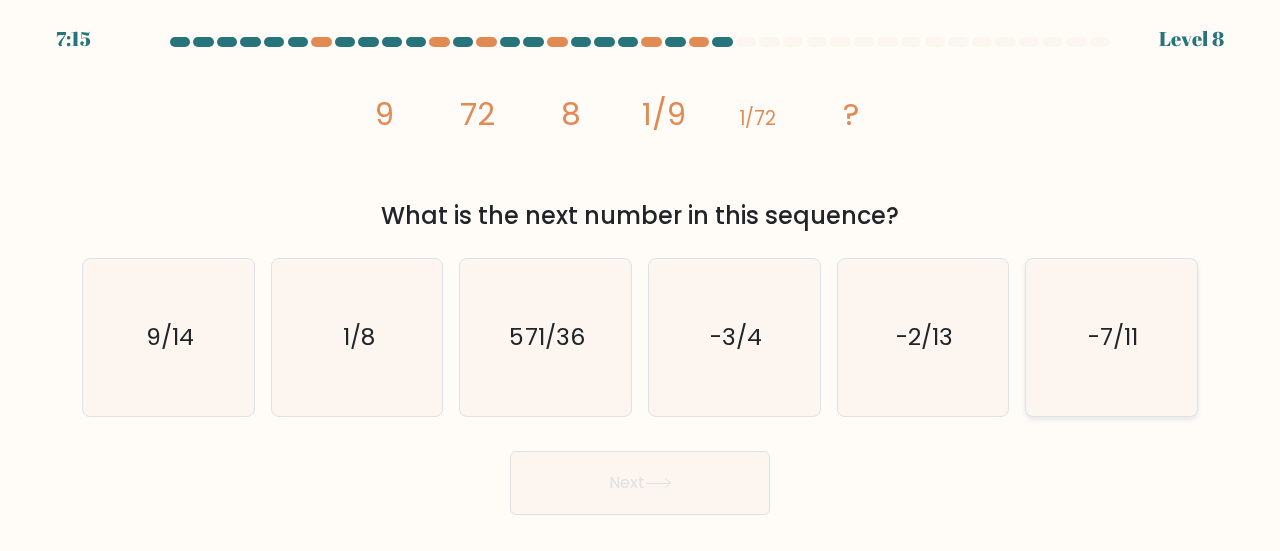 copy on "9
72
8
1/9
1/72
?
What is the next number in this sequence?" 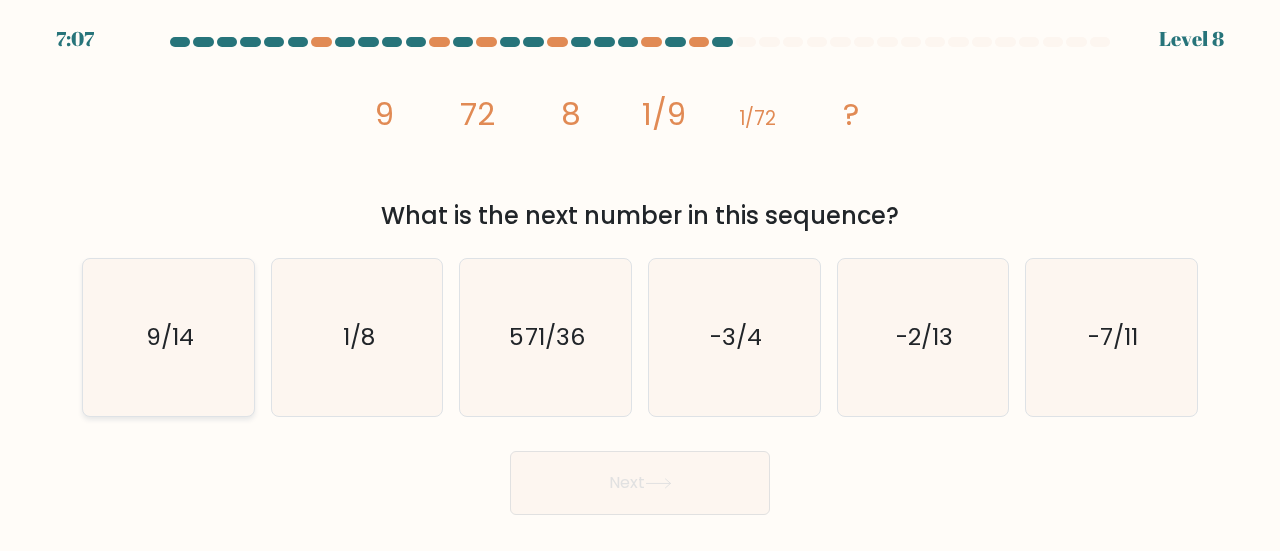 click on "9/14" at bounding box center [168, 337] 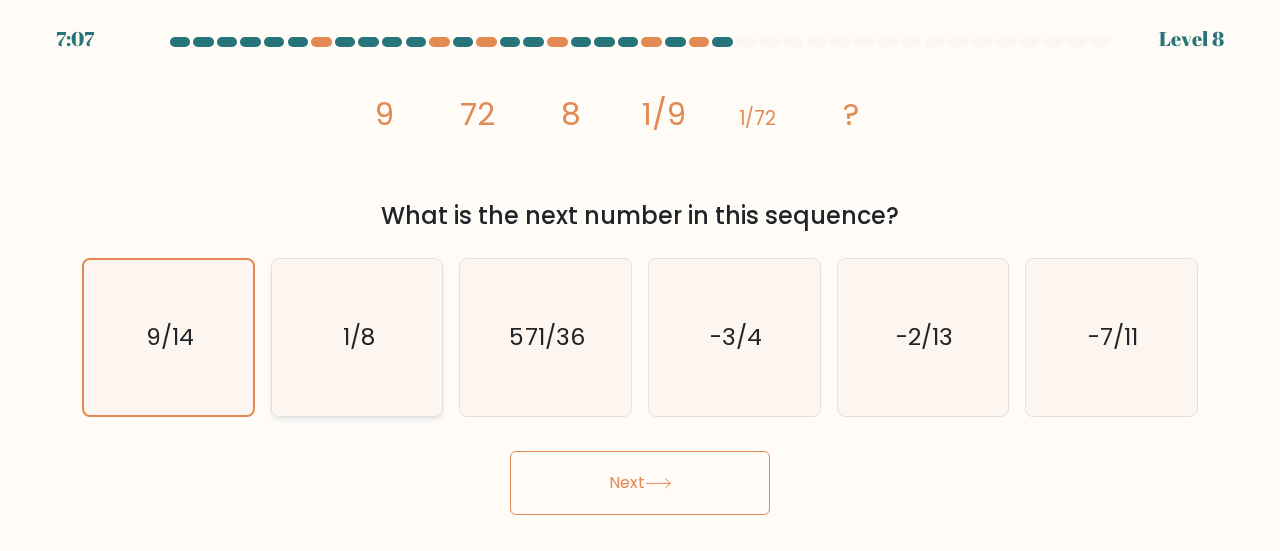 click on "1/8" at bounding box center (357, 337) 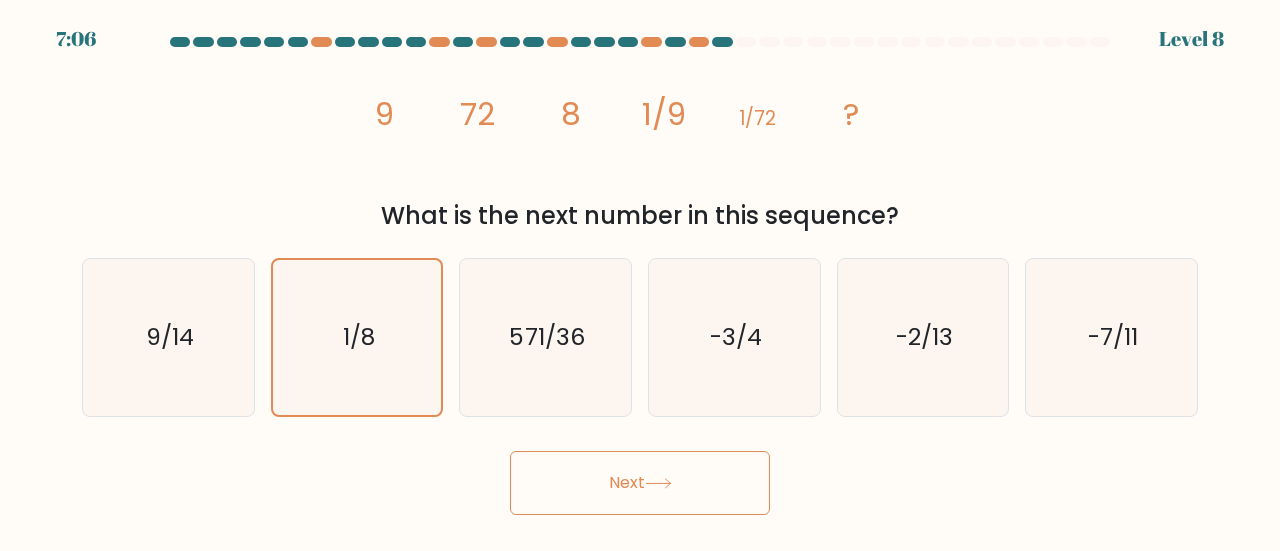 click on "Next" at bounding box center [640, 483] 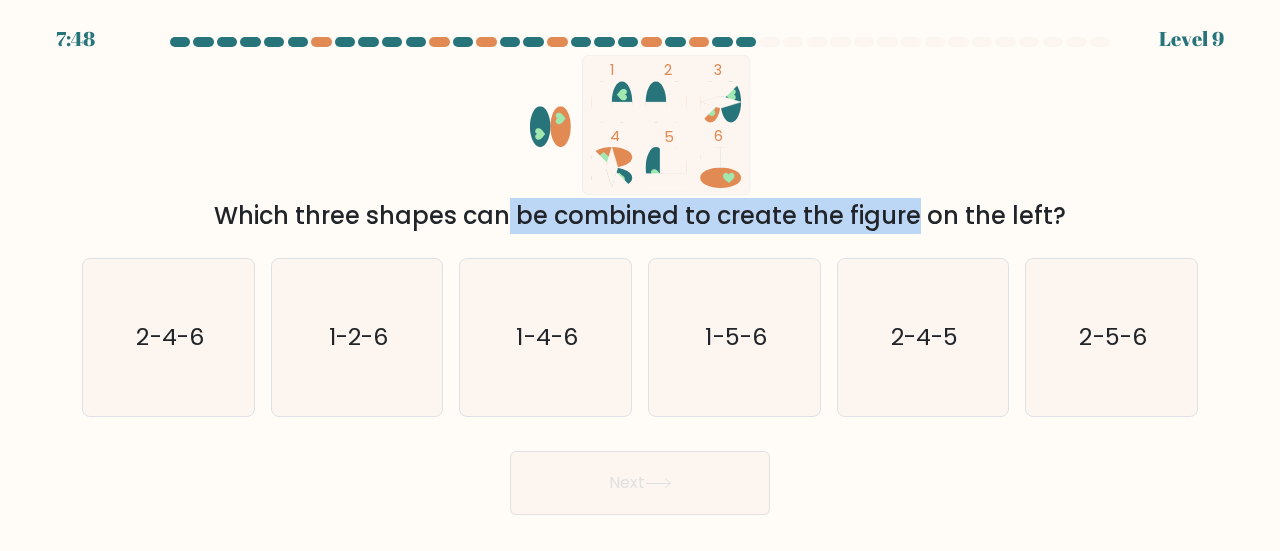 drag, startPoint x: 330, startPoint y: 222, endPoint x: 758, endPoint y: 217, distance: 428.0292 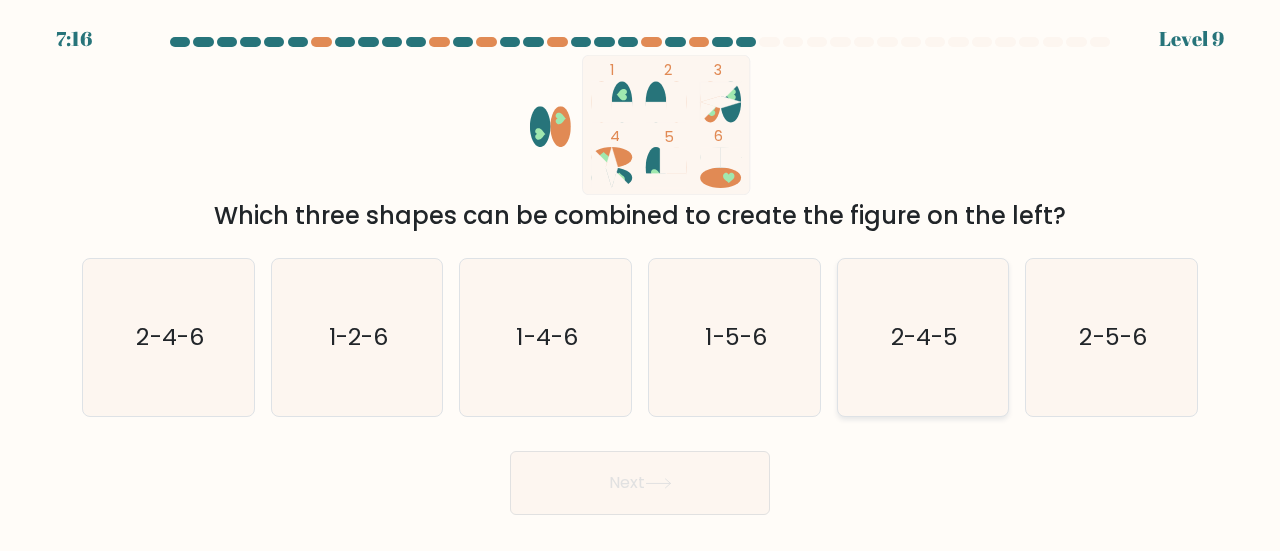 click on "2-4-5" at bounding box center (924, 336) 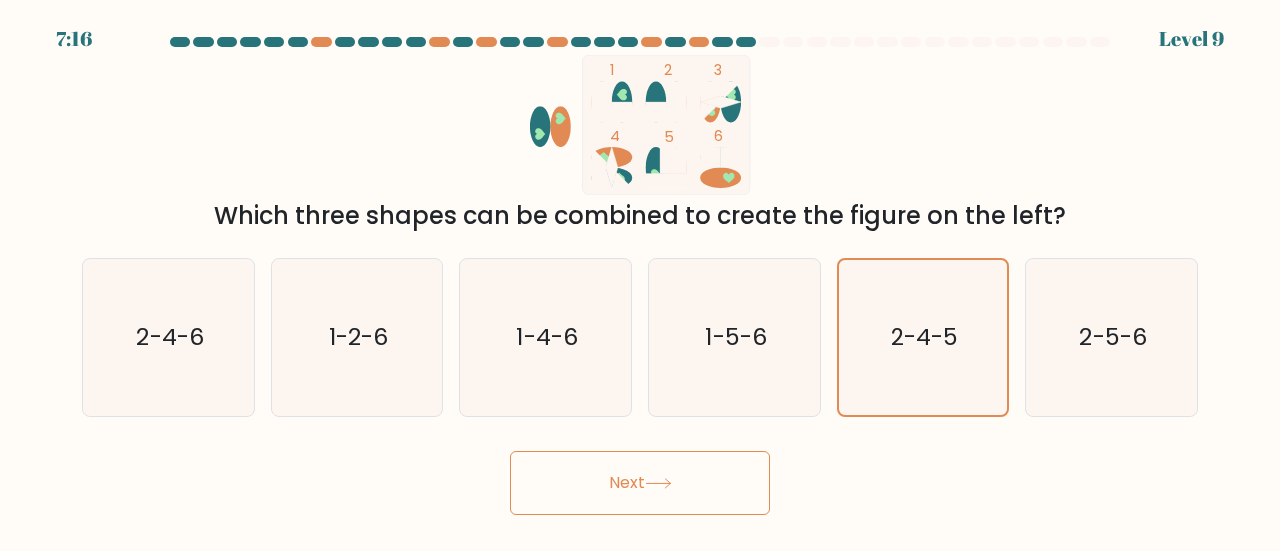 click on "Next" at bounding box center [640, 483] 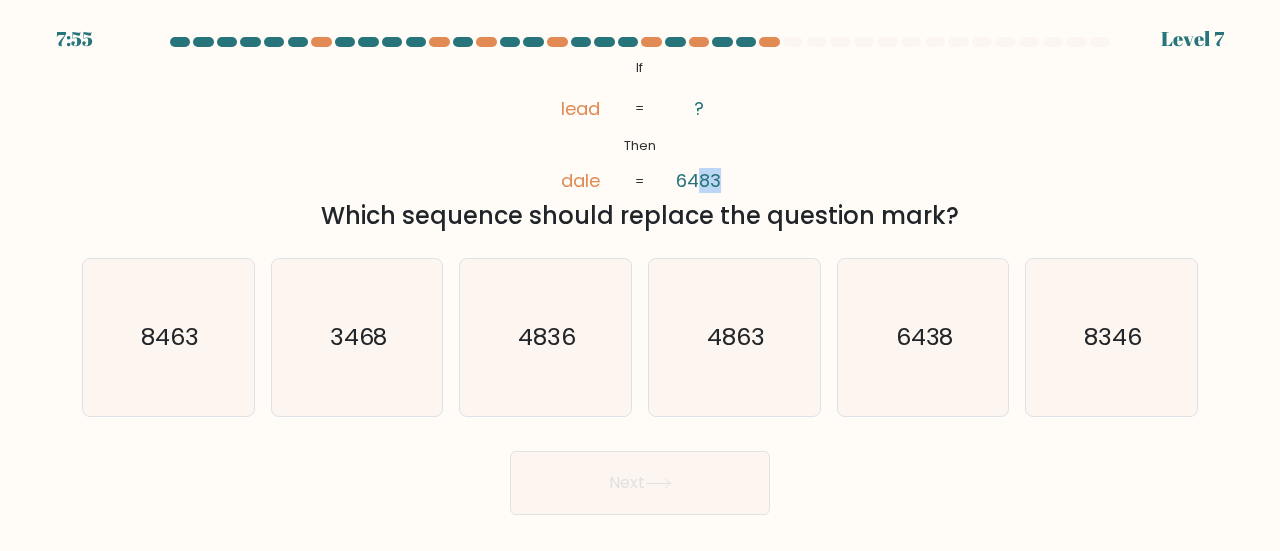 drag, startPoint x: 702, startPoint y: 179, endPoint x: 724, endPoint y: 179, distance: 22 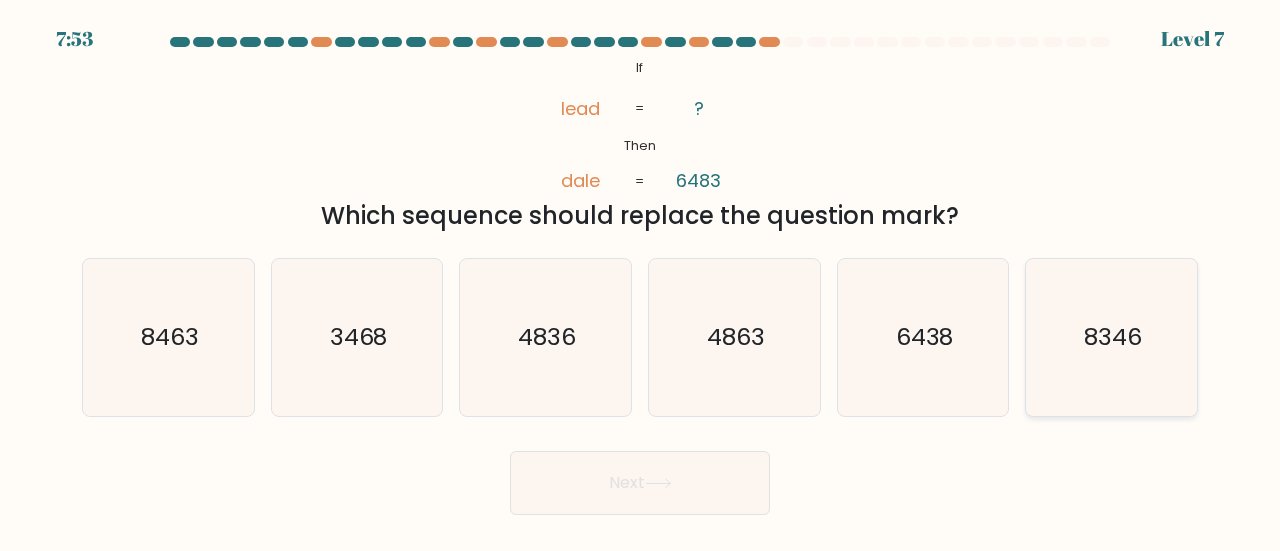 click on "8346" at bounding box center (1111, 337) 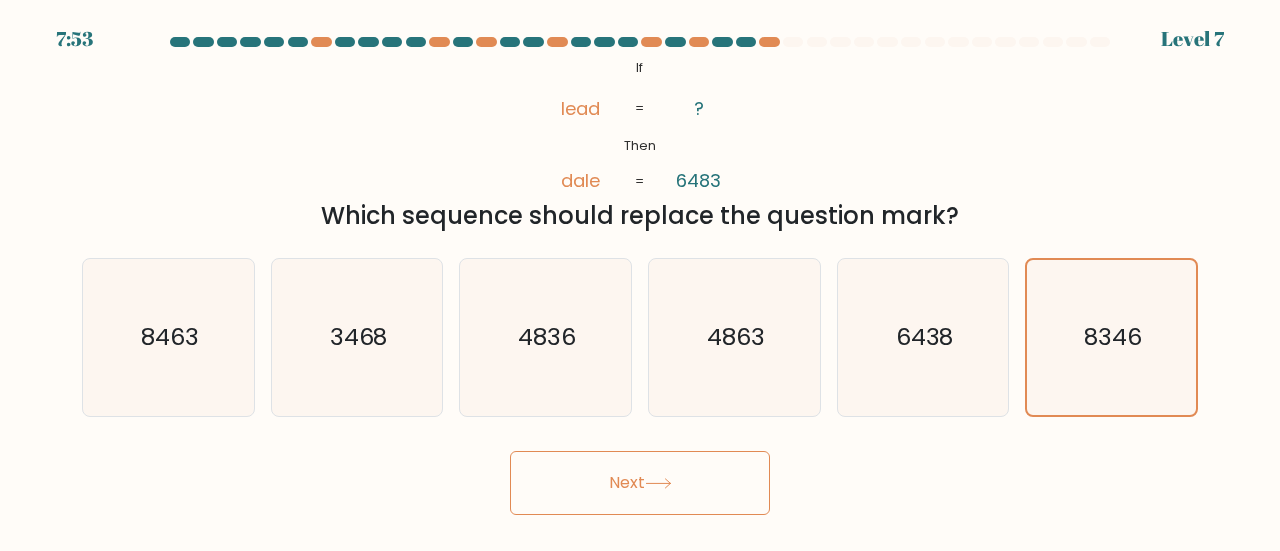 click on "Next" at bounding box center [640, 483] 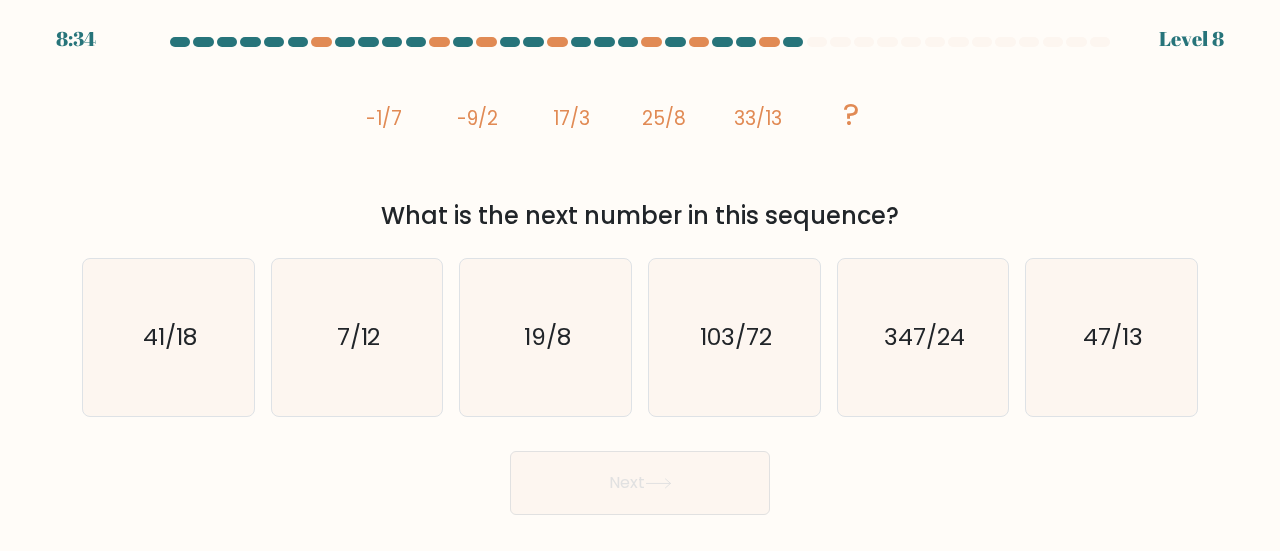 drag, startPoint x: 364, startPoint y: 120, endPoint x: 914, endPoint y: 229, distance: 560.6969 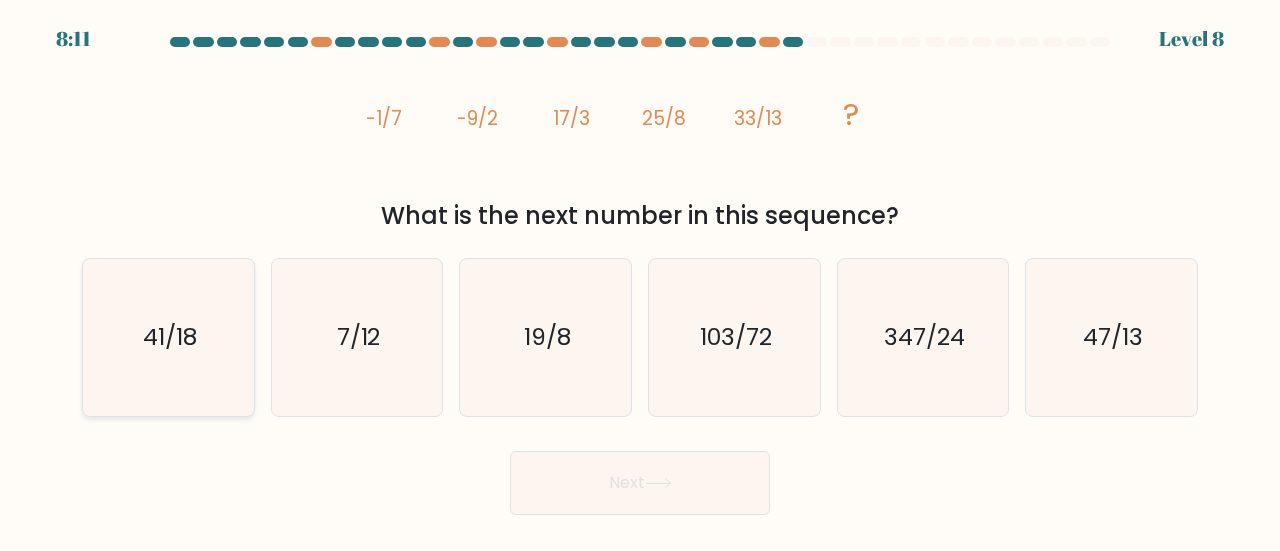 click on "41/18" at bounding box center [168, 337] 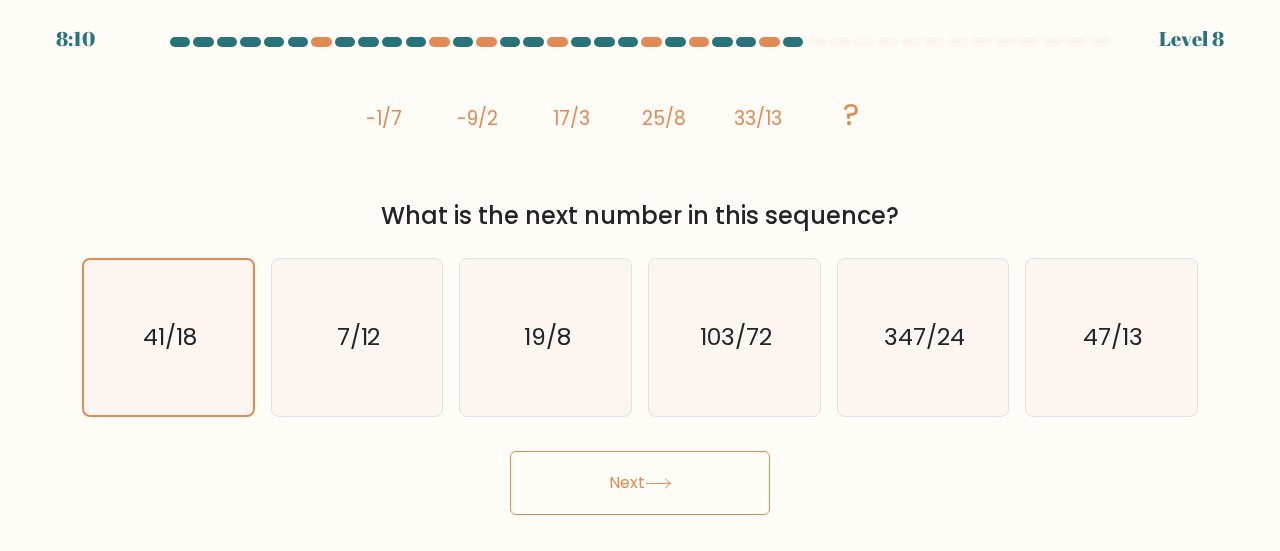 click on "Next" at bounding box center (640, 483) 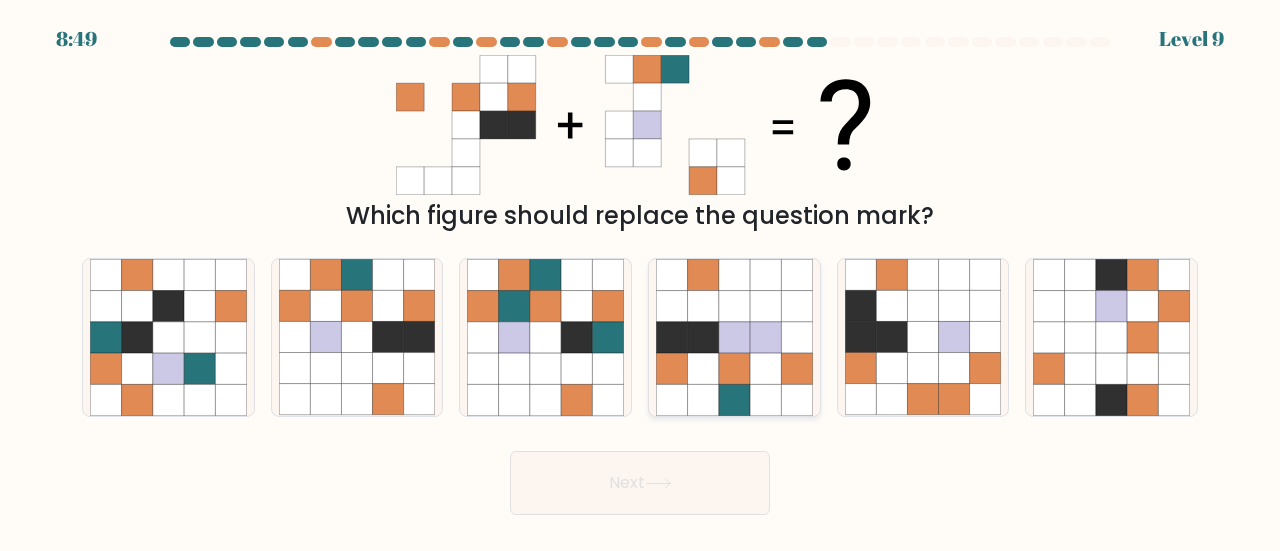 click at bounding box center (671, 306) 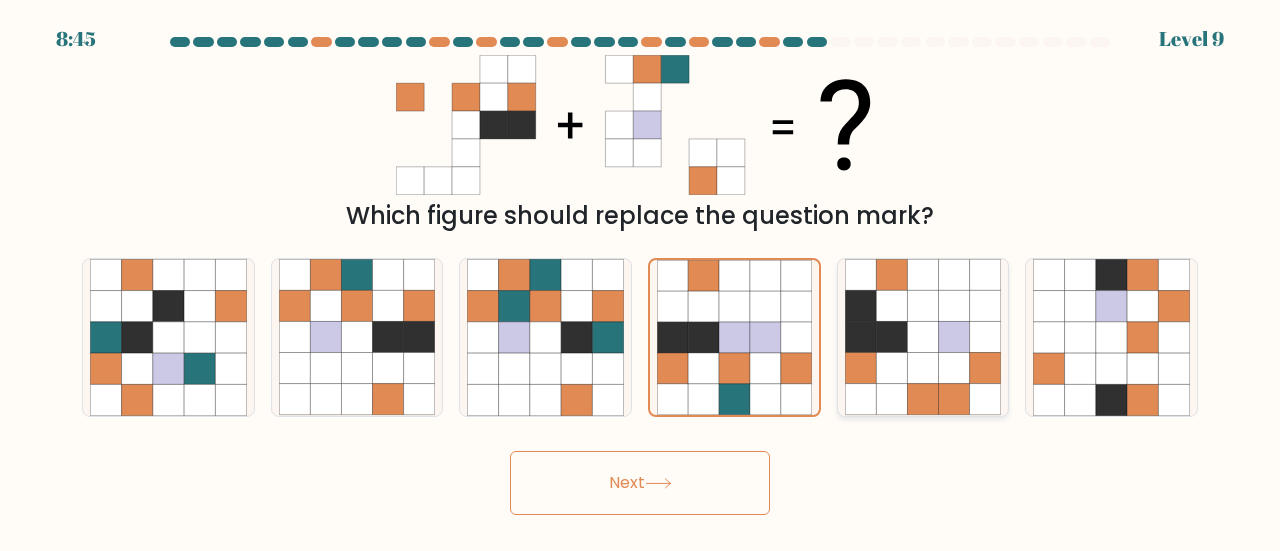 click at bounding box center (891, 337) 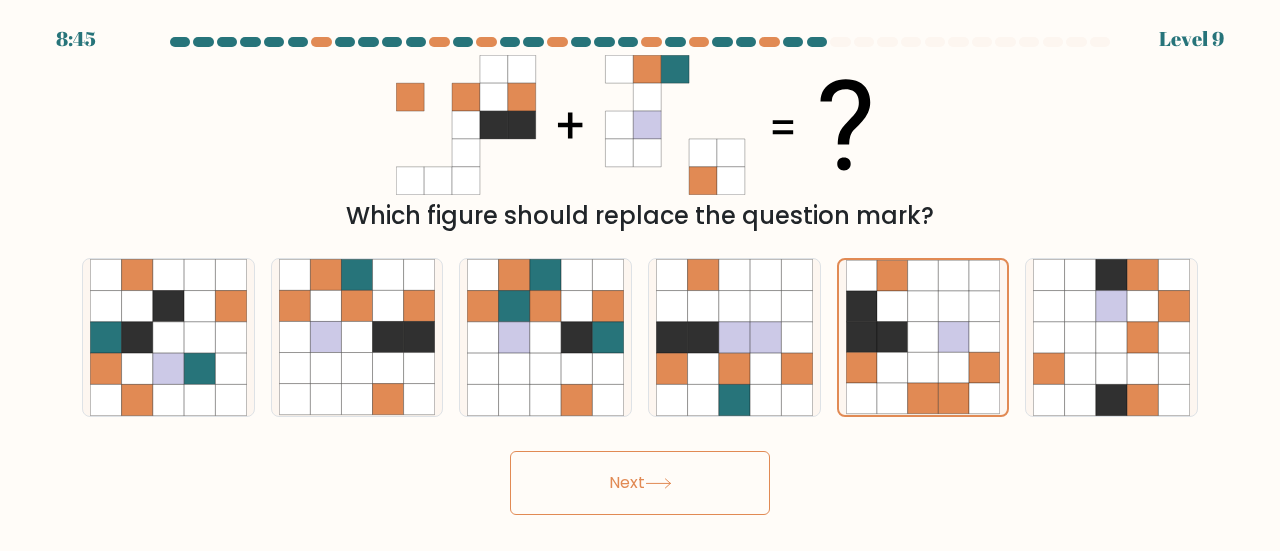 click on "Next" at bounding box center (640, 483) 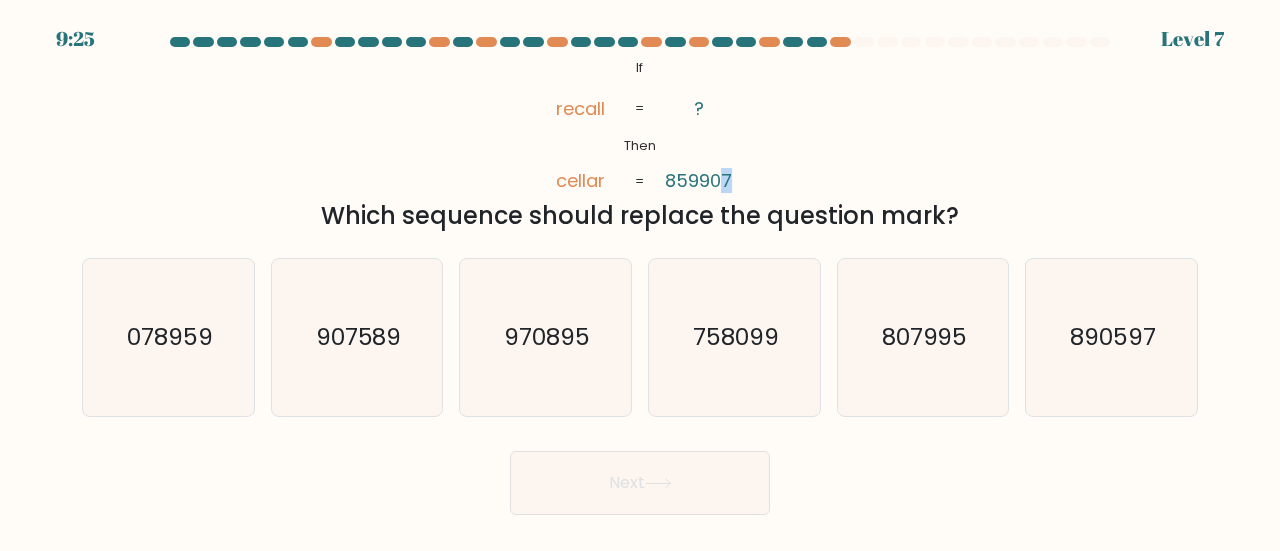 click on "@import url('https://fonts.googleapis.com/css?family=Abril+Fatface:400,100,100italic,300,300italic,400italic,500,500italic,700,700italic,900,900italic');           If       Then       recall       cellar       ?       [NUMBER]       =       =" at bounding box center [639, 125] 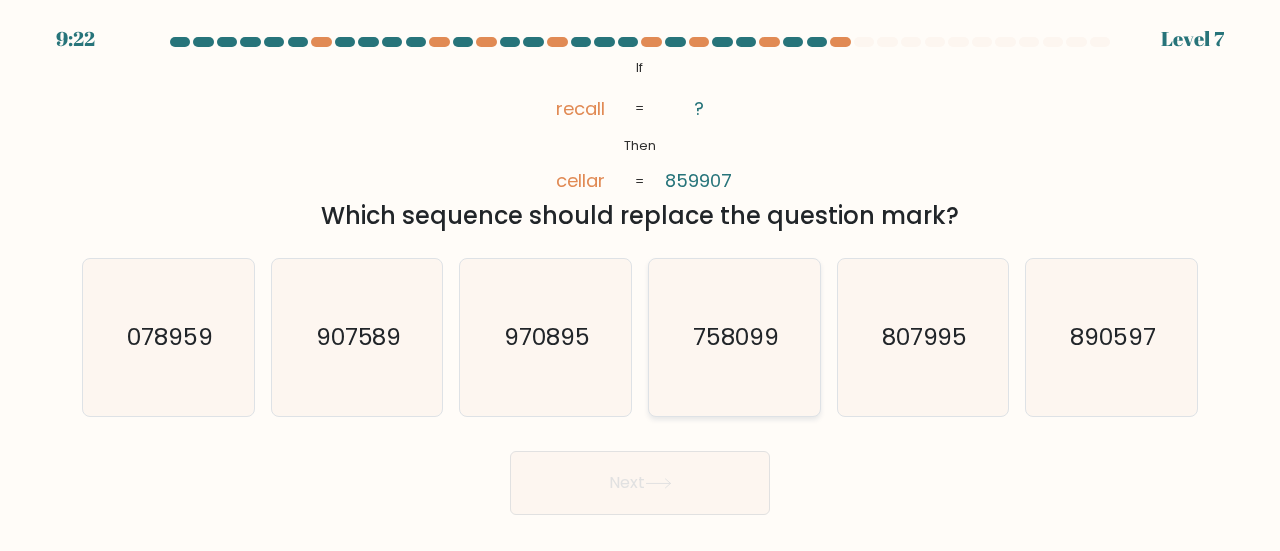 click on "758099" at bounding box center [736, 336] 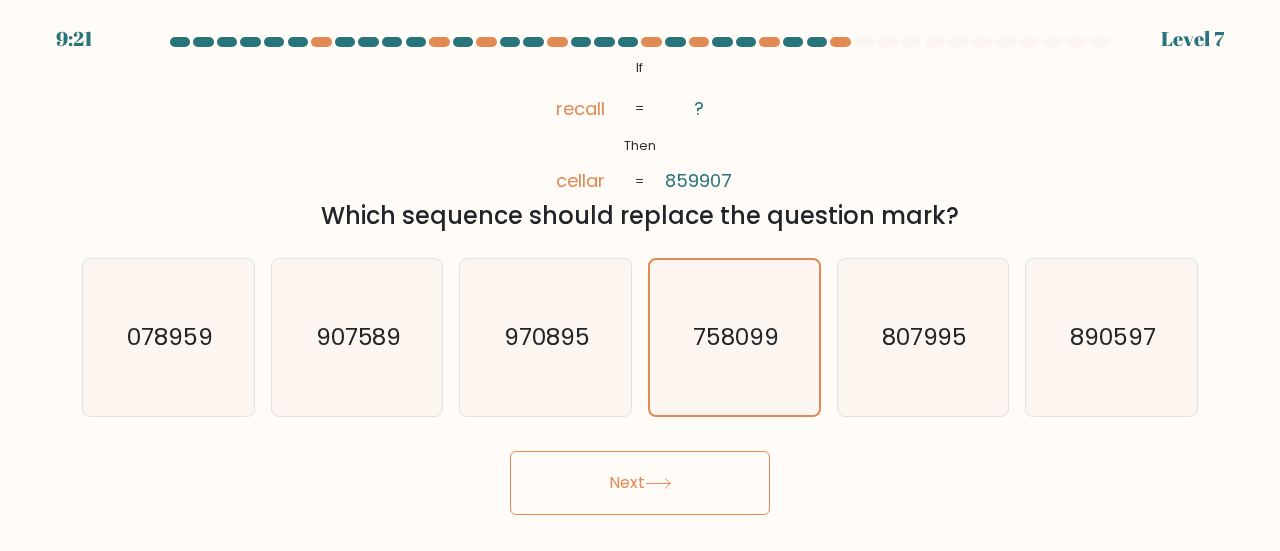 click on "Next" at bounding box center (640, 483) 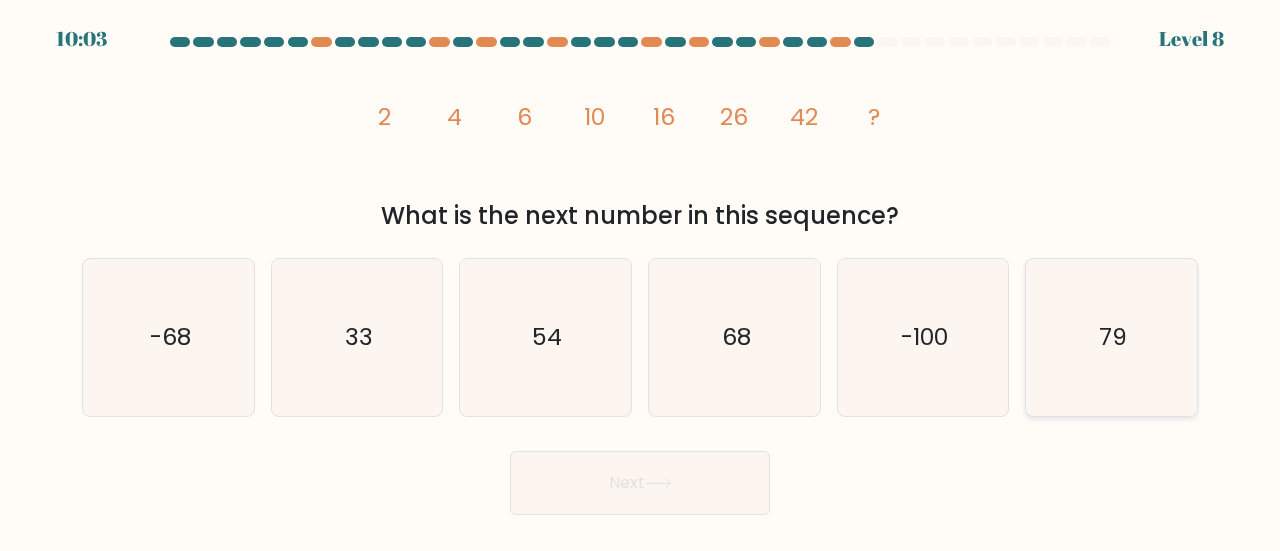 drag, startPoint x: 444, startPoint y: 119, endPoint x: 1080, endPoint y: 271, distance: 653.9113 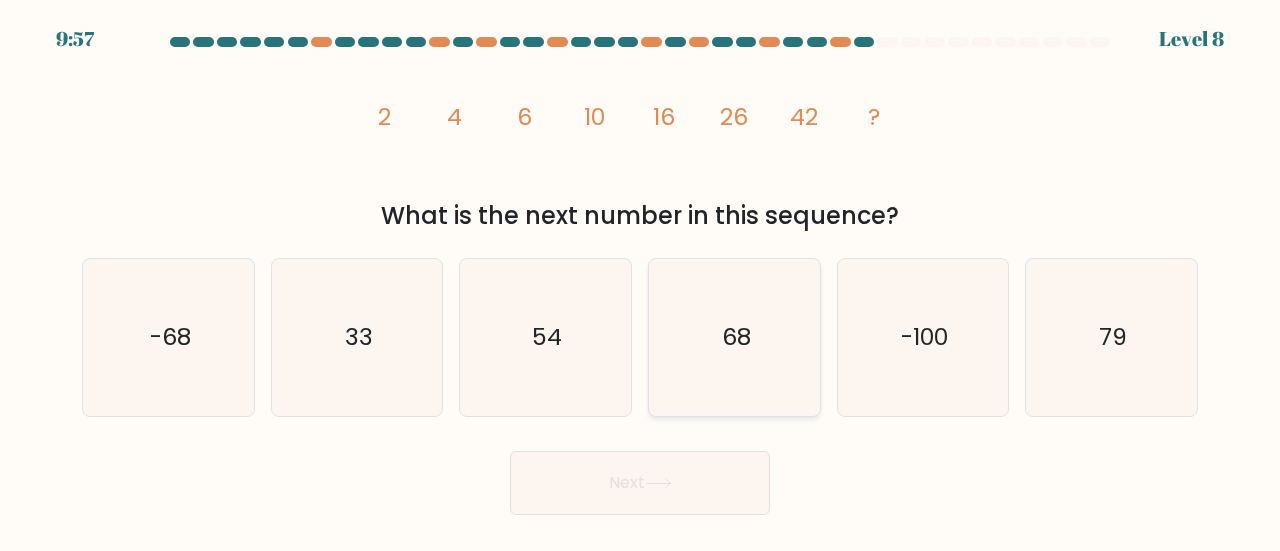 click on "68" at bounding box center (734, 337) 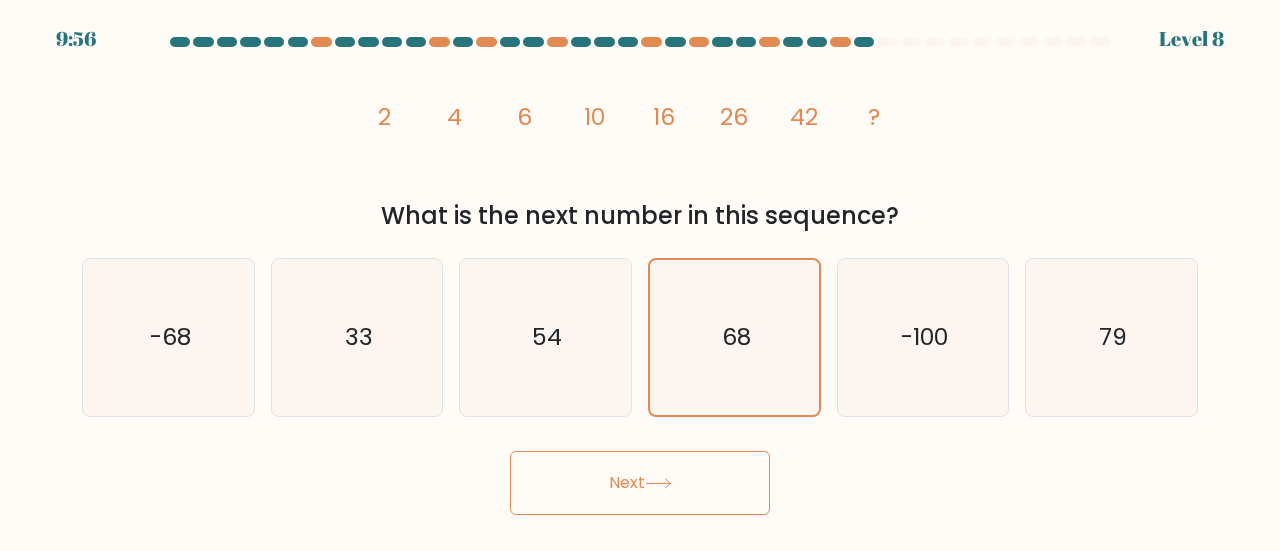 click on "Next" at bounding box center (640, 483) 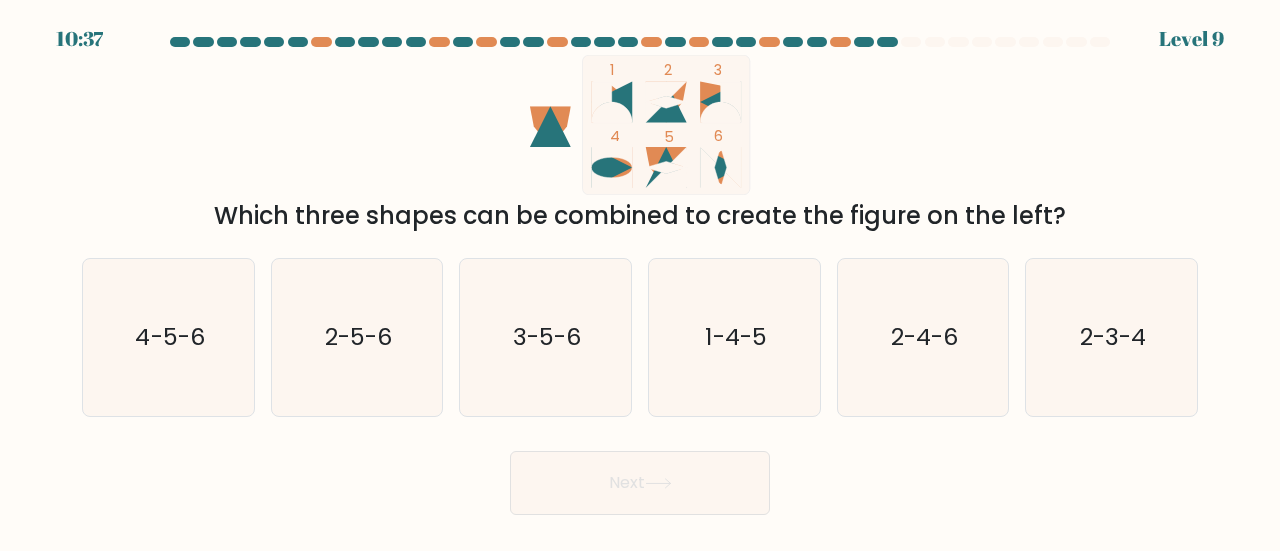 drag, startPoint x: 314, startPoint y: 219, endPoint x: 1070, endPoint y: 212, distance: 756.0324 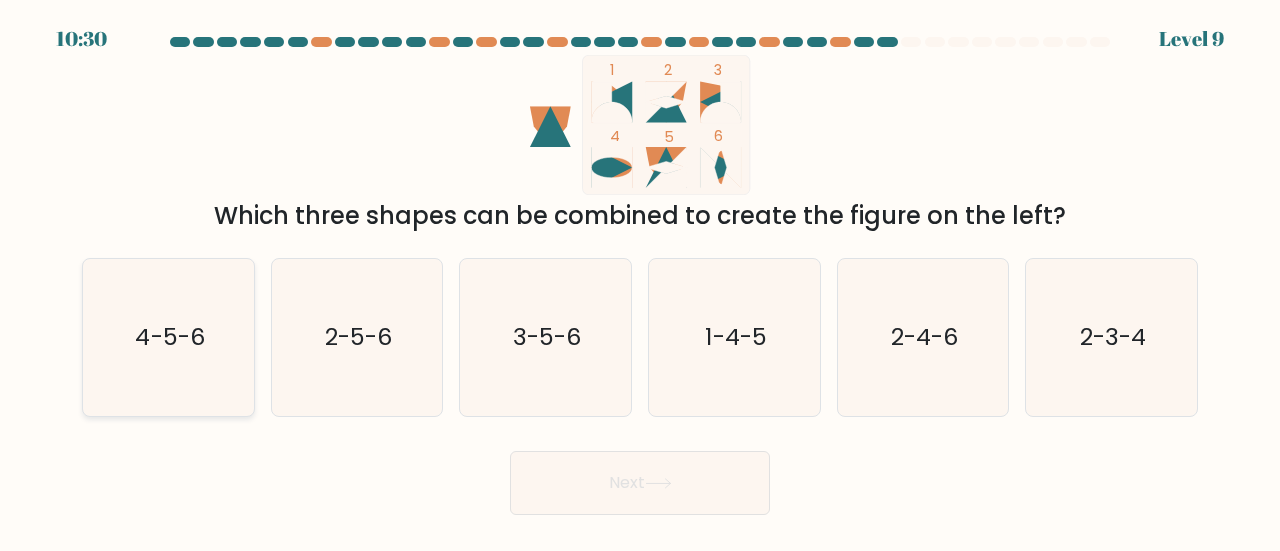 click on "4-5-6" at bounding box center (168, 337) 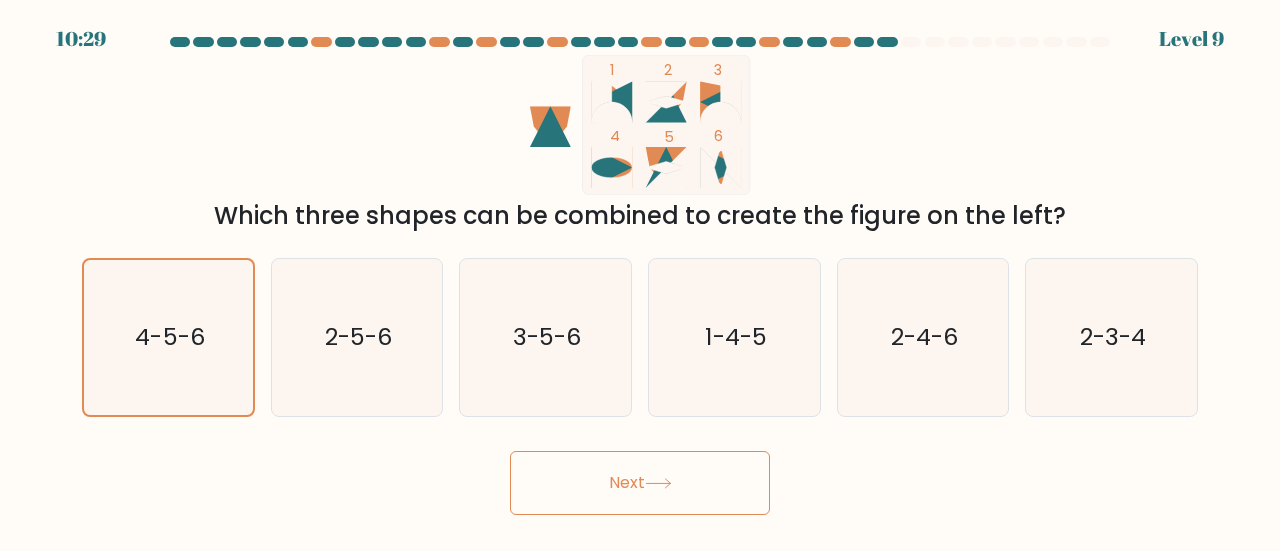 click on "Next" at bounding box center (640, 483) 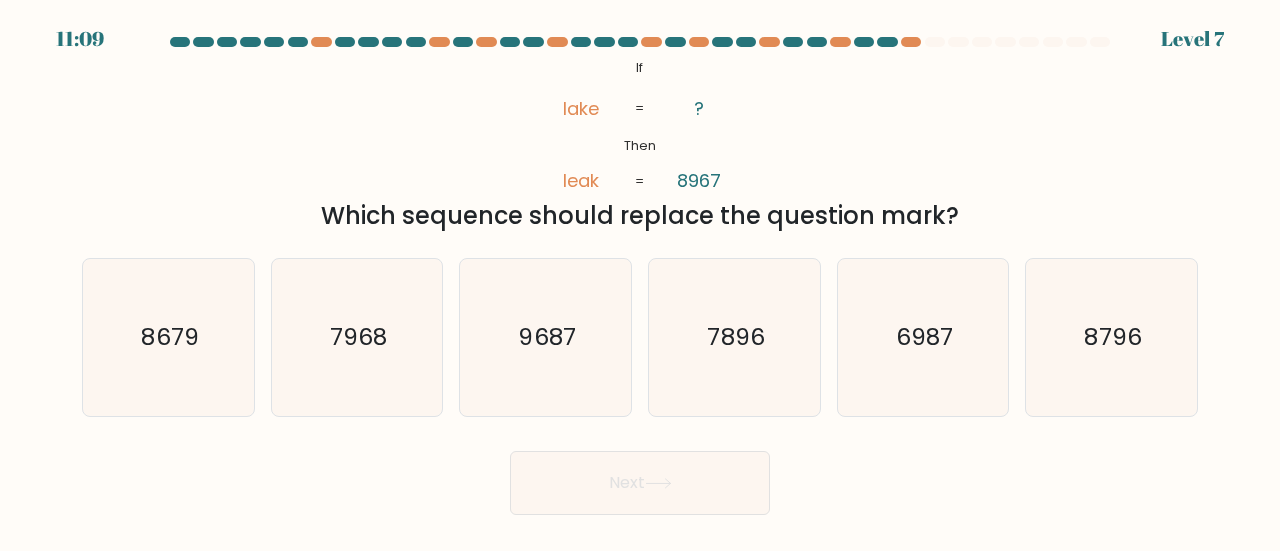 click on "8967" at bounding box center (699, 180) 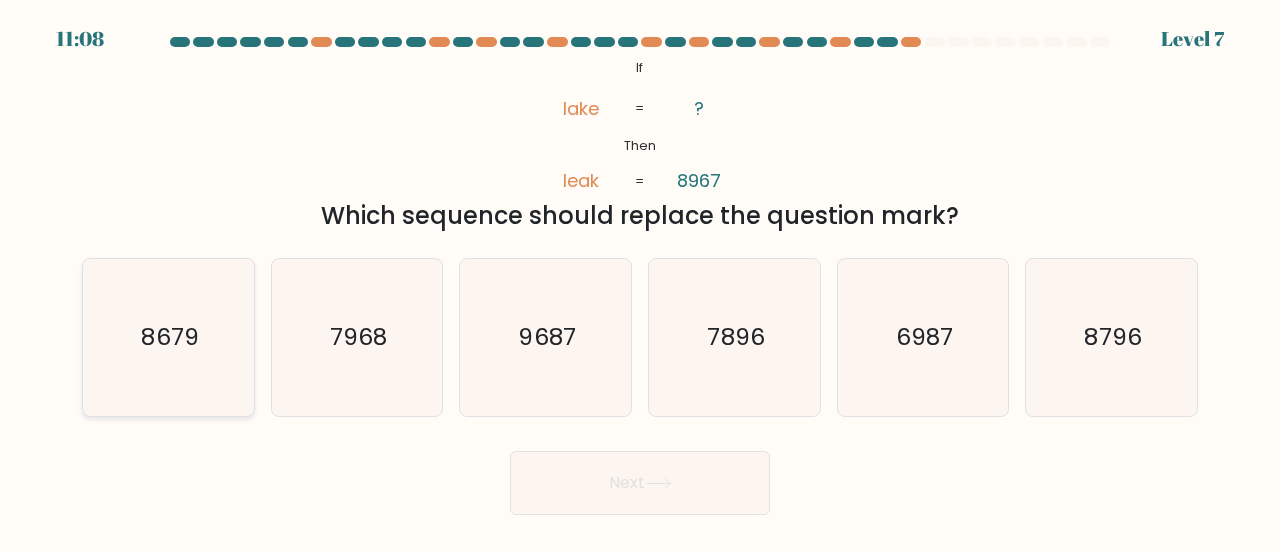 click on "8679" at bounding box center [168, 337] 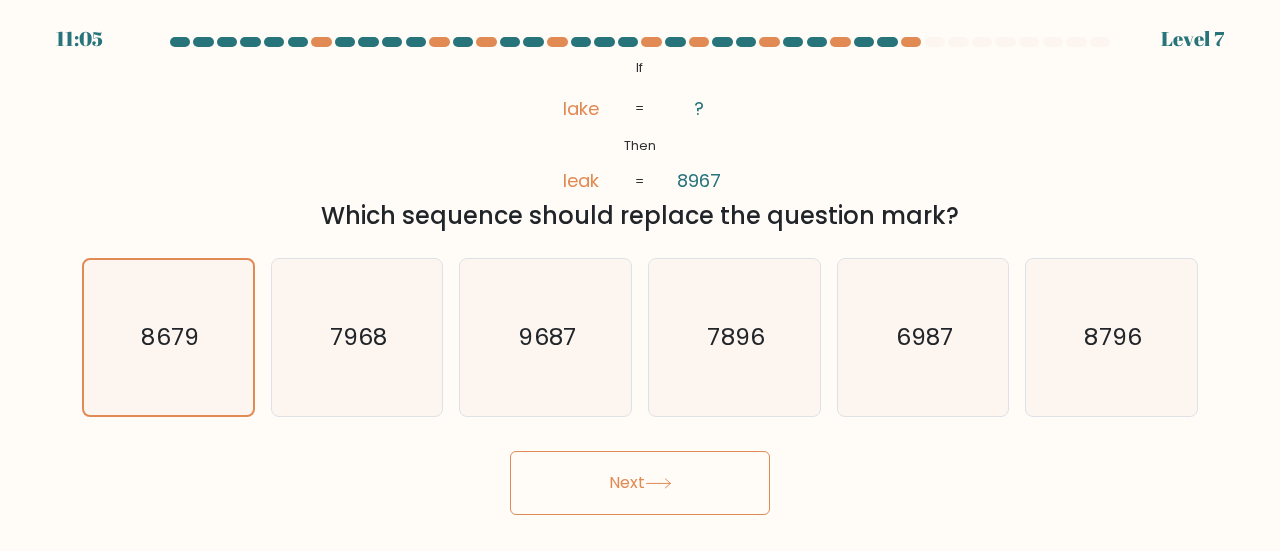 click on "Next" at bounding box center [640, 483] 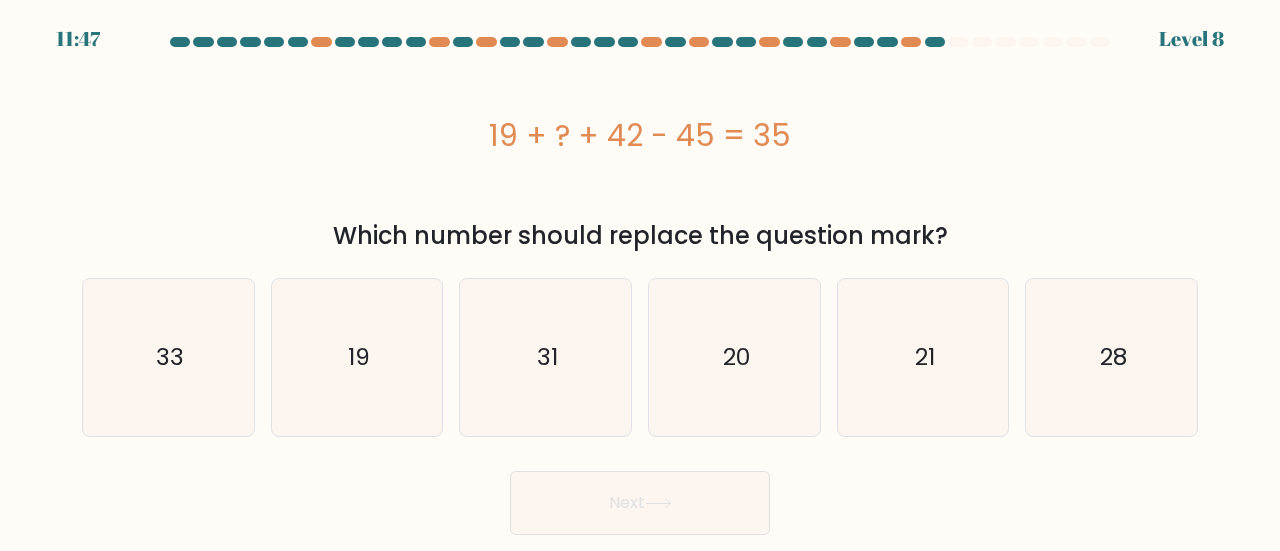 drag, startPoint x: 494, startPoint y: 127, endPoint x: 972, endPoint y: 239, distance: 490.946 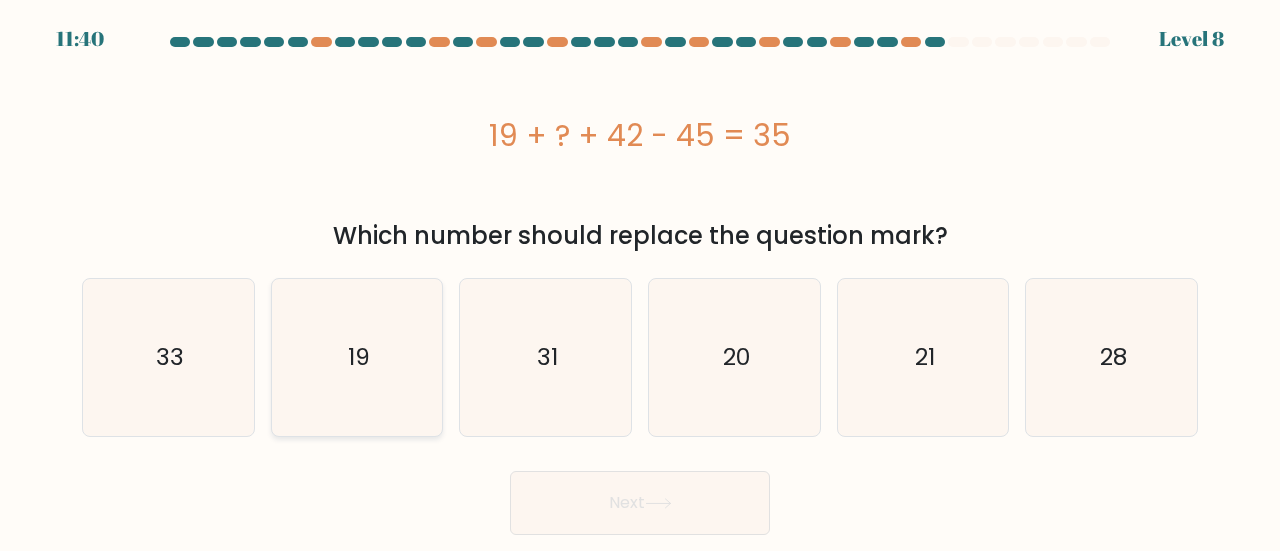 click on "19" at bounding box center (357, 357) 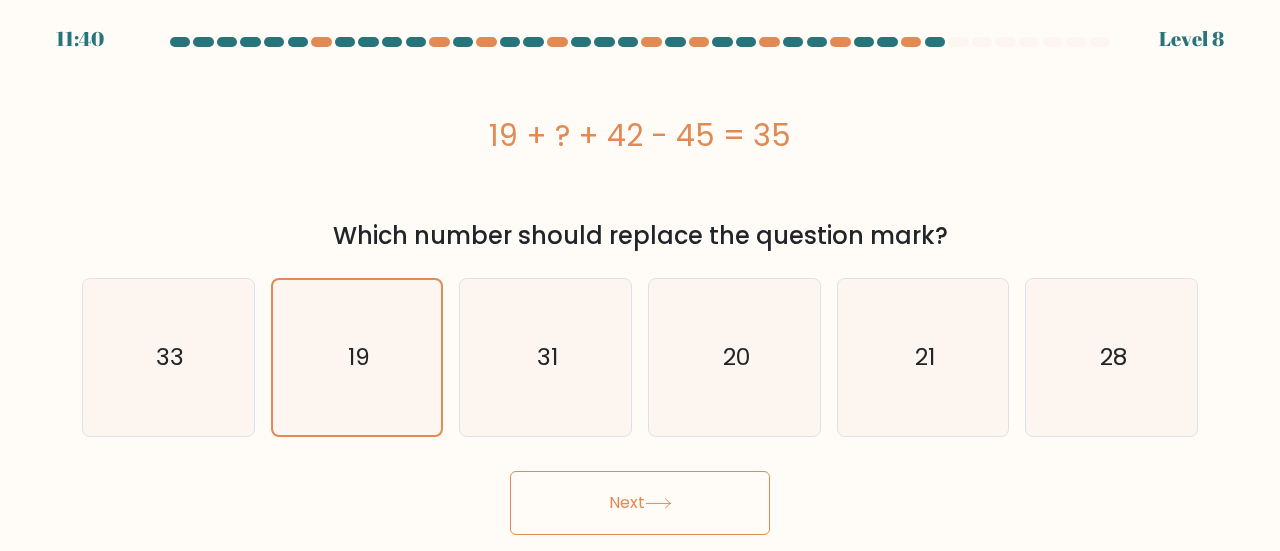 click on "Next" at bounding box center [640, 503] 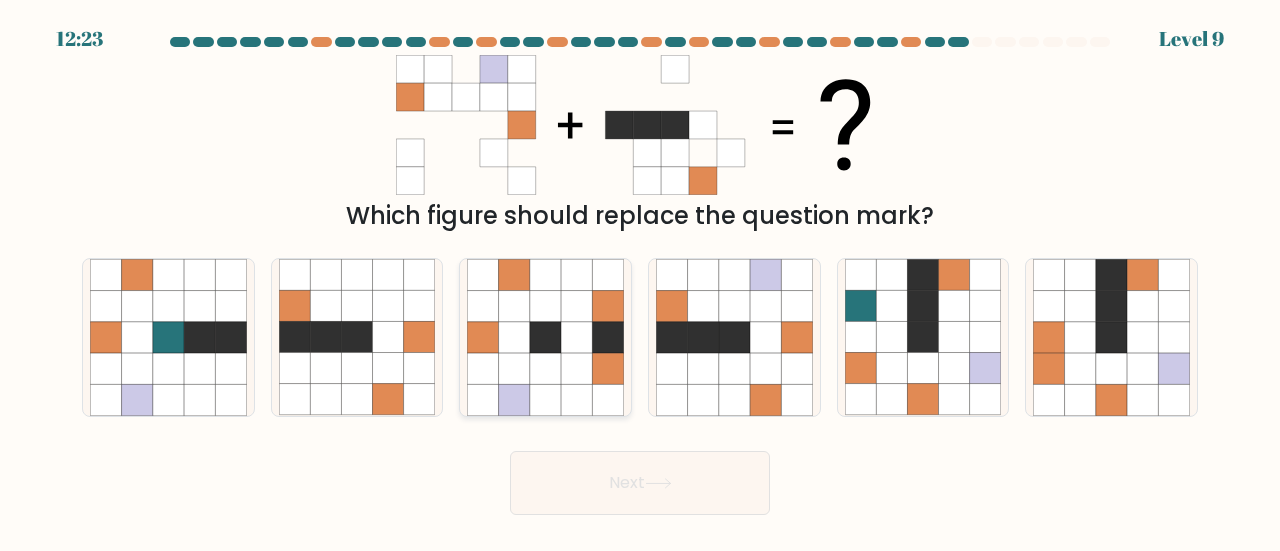 click at bounding box center [545, 368] 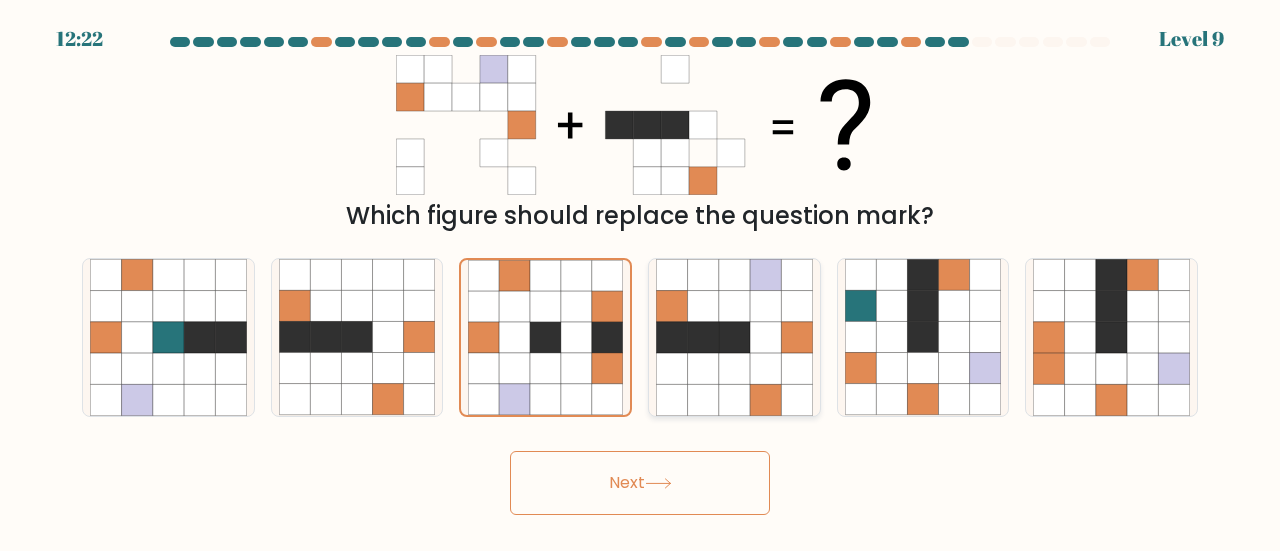 click at bounding box center [671, 337] 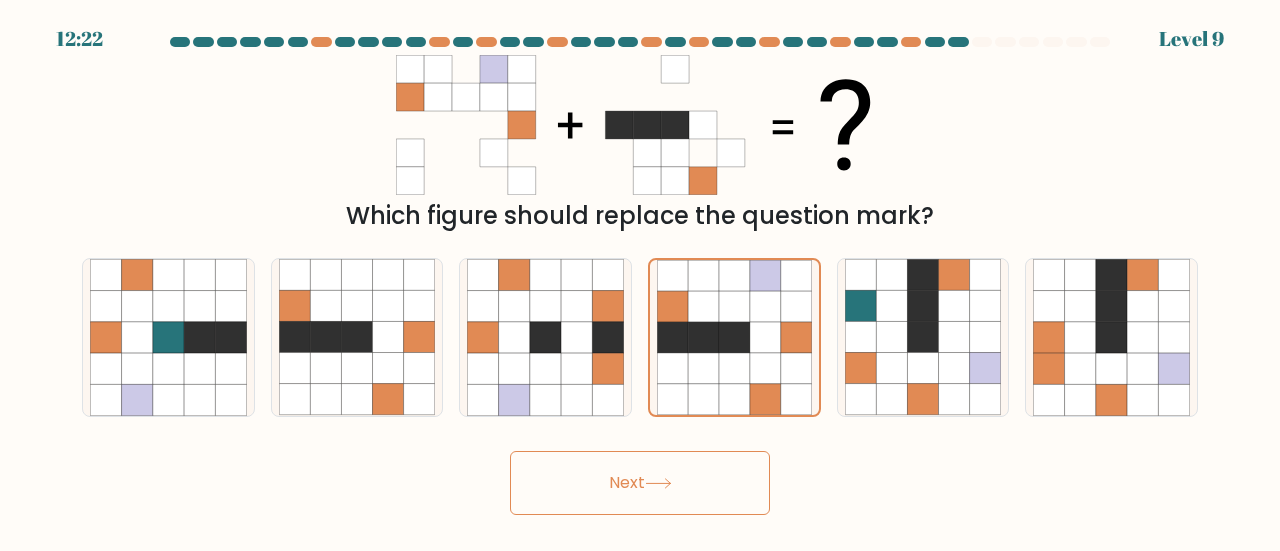 click on "Next" at bounding box center [640, 483] 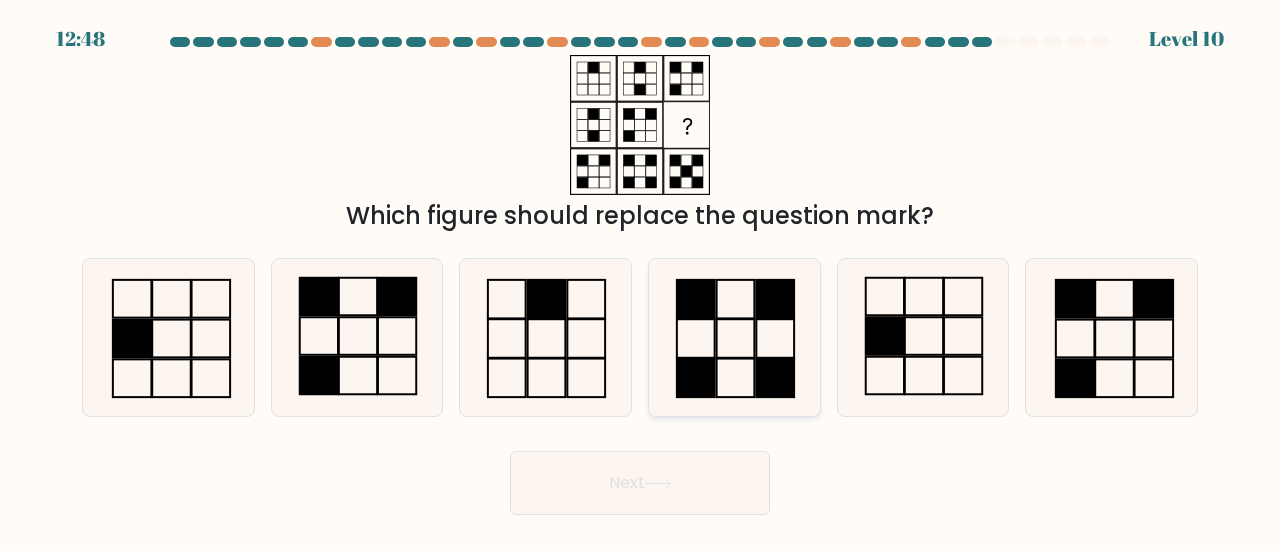 click at bounding box center [734, 337] 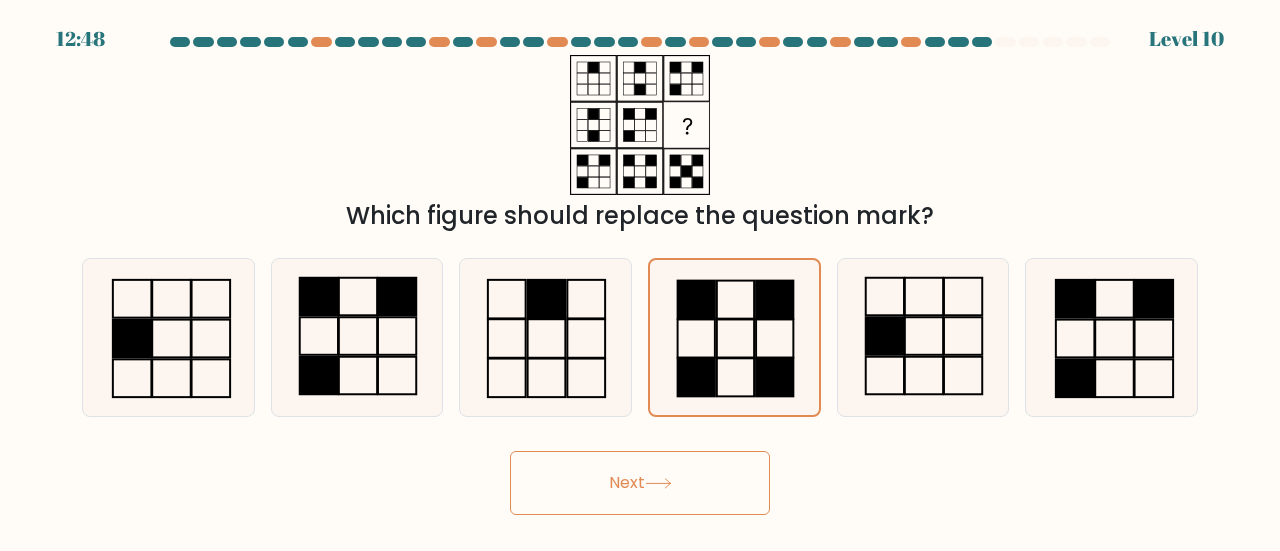 click on "Next" at bounding box center (640, 483) 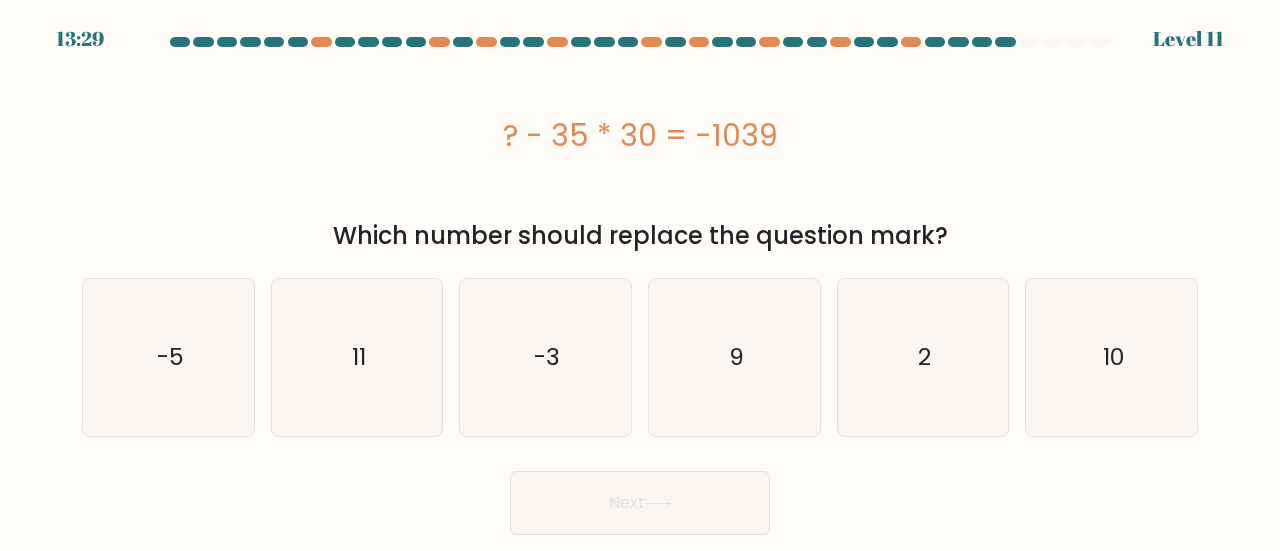 drag, startPoint x: 499, startPoint y: 128, endPoint x: 968, endPoint y: 235, distance: 481.05093 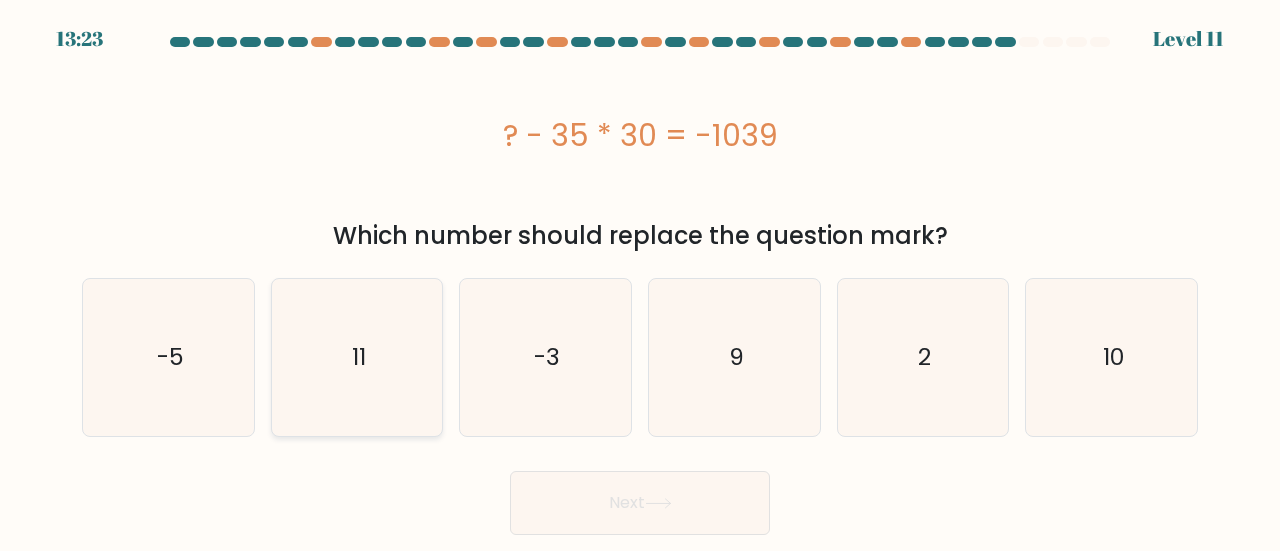 click on "11" at bounding box center (357, 357) 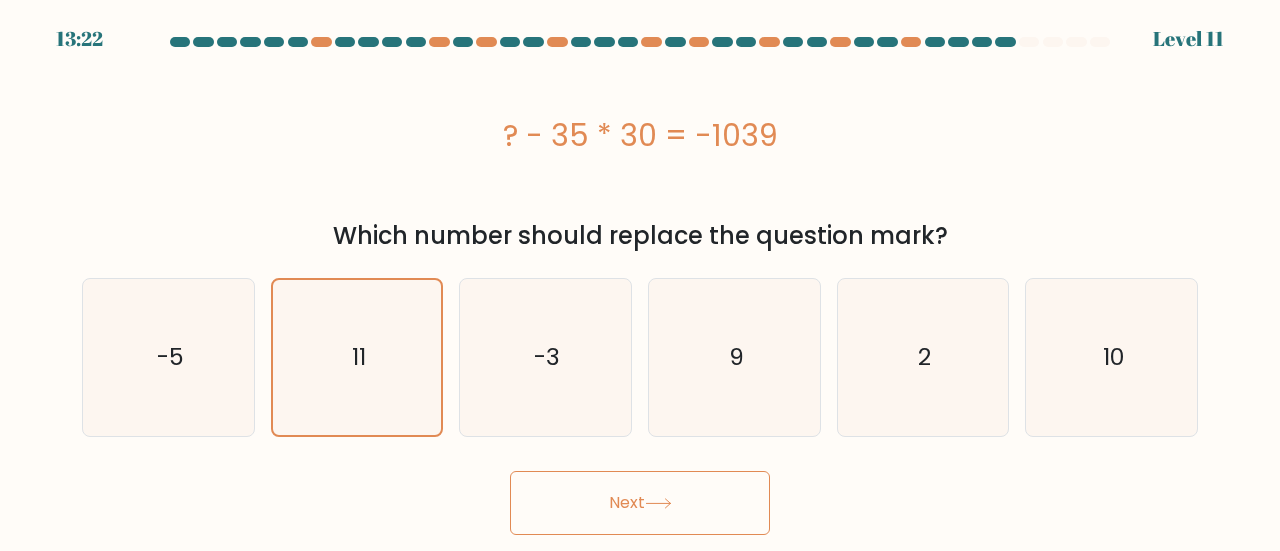 click on "Next" at bounding box center (640, 503) 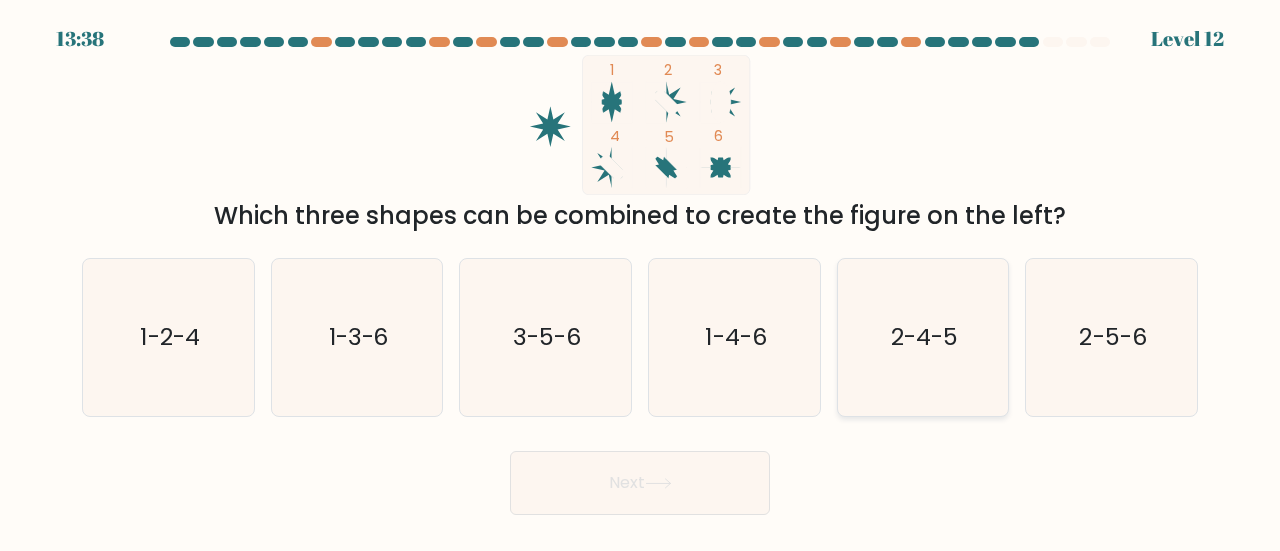 click on "2-4-5" at bounding box center [923, 337] 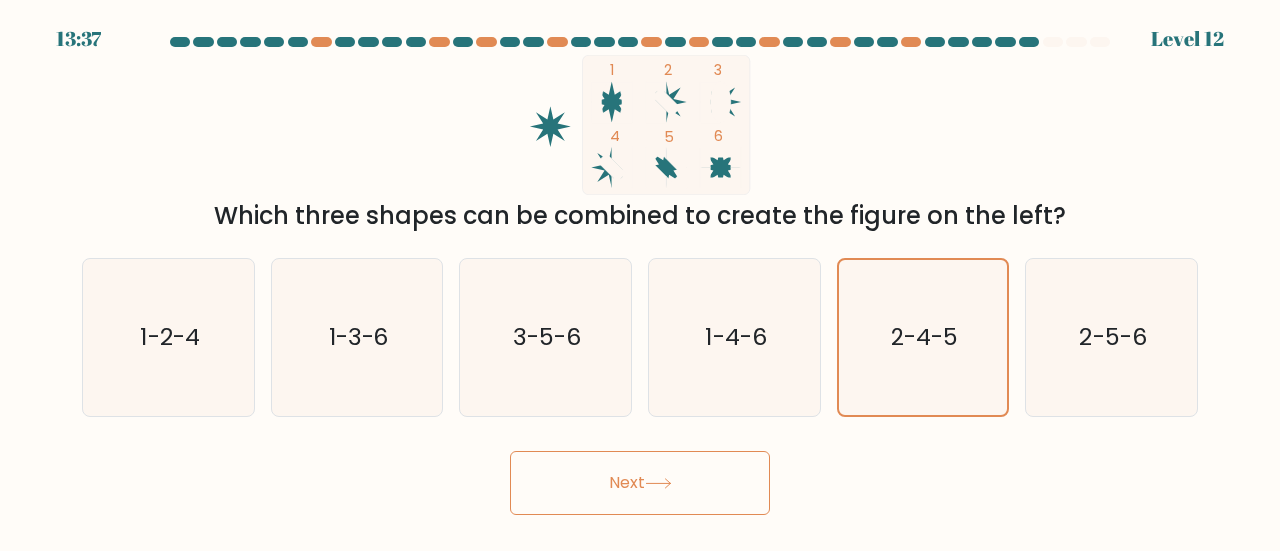 click on "Next" at bounding box center [640, 483] 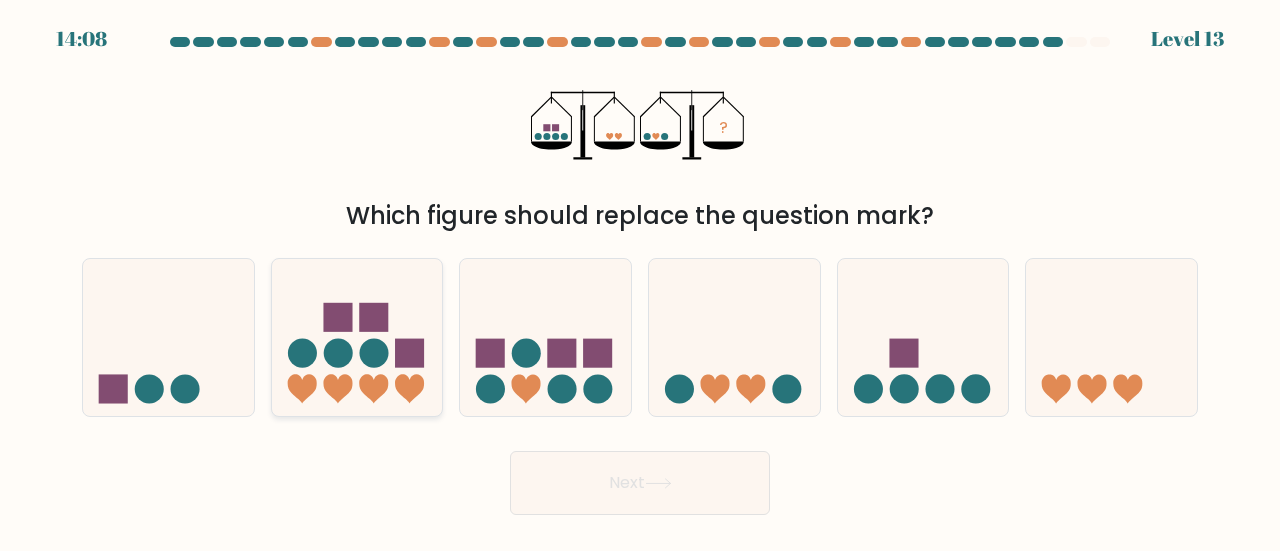 click at bounding box center [338, 353] 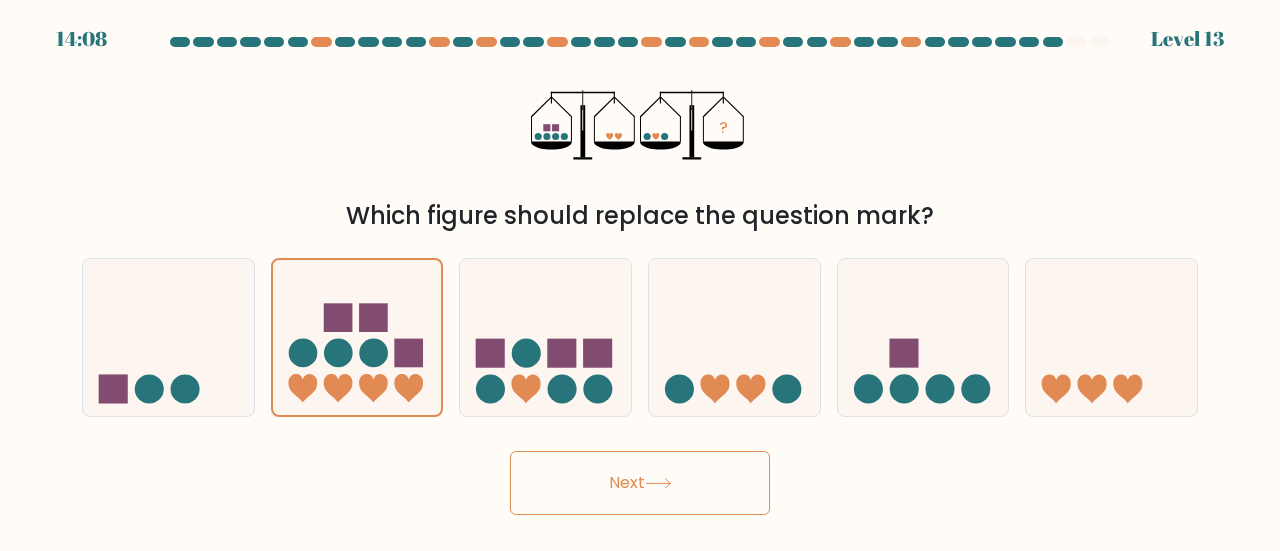 click on "Next" at bounding box center [640, 483] 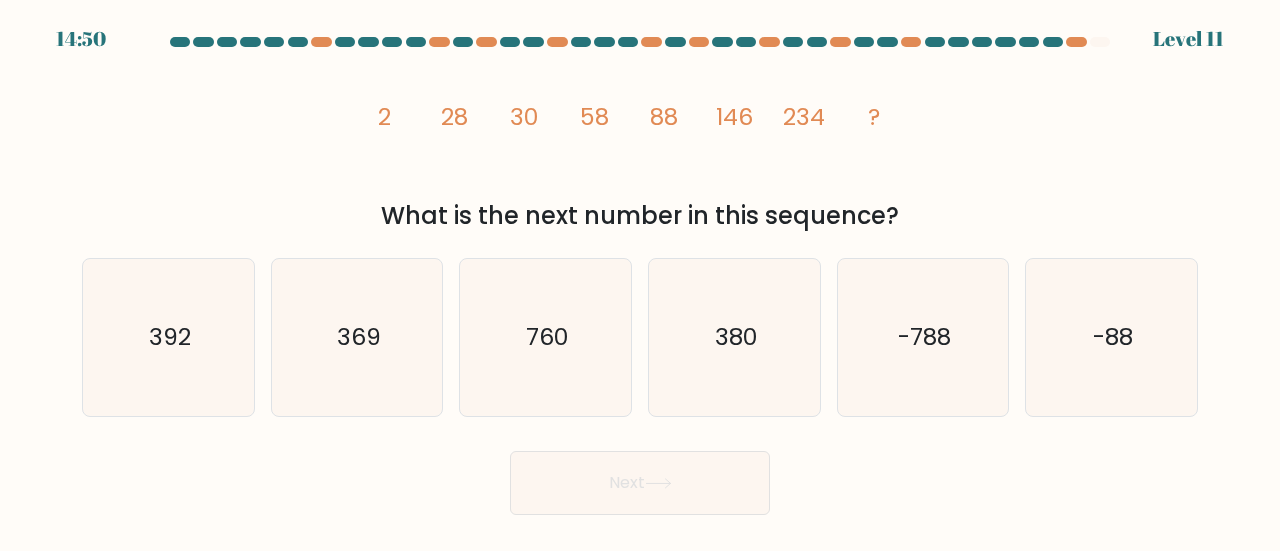drag, startPoint x: 382, startPoint y: 123, endPoint x: 938, endPoint y: 223, distance: 564.9212 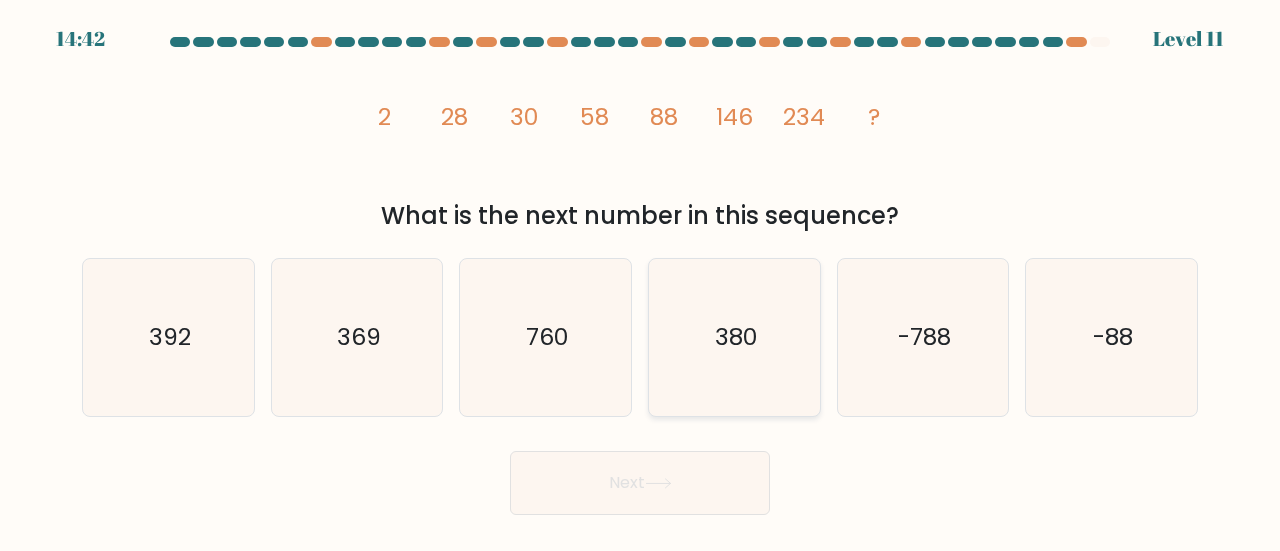 click on "380" at bounding box center [734, 337] 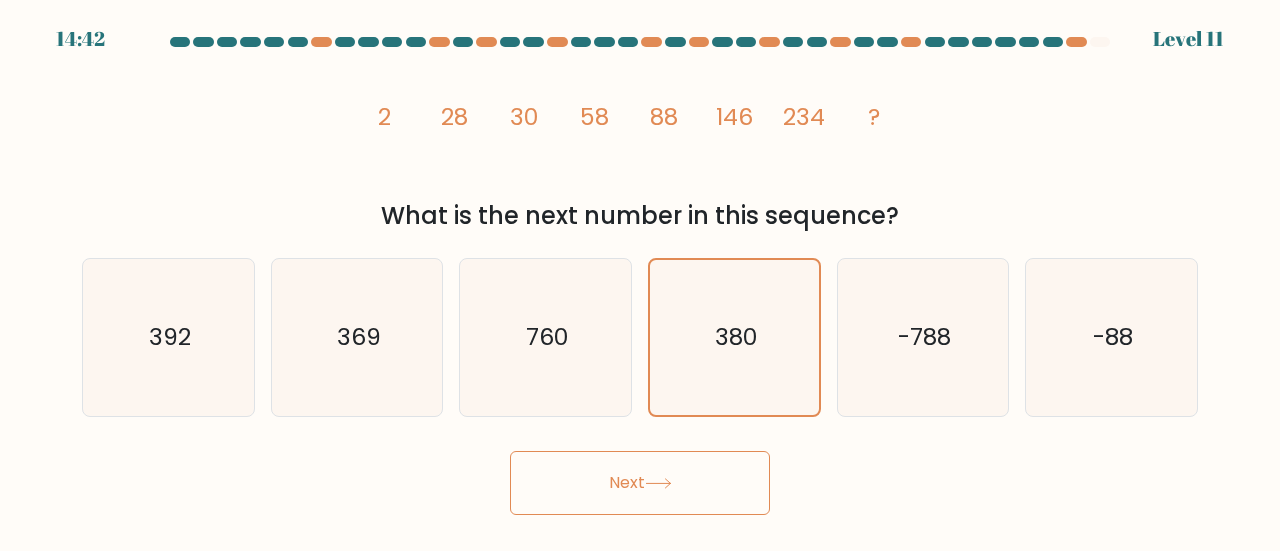 click at bounding box center [658, 483] 